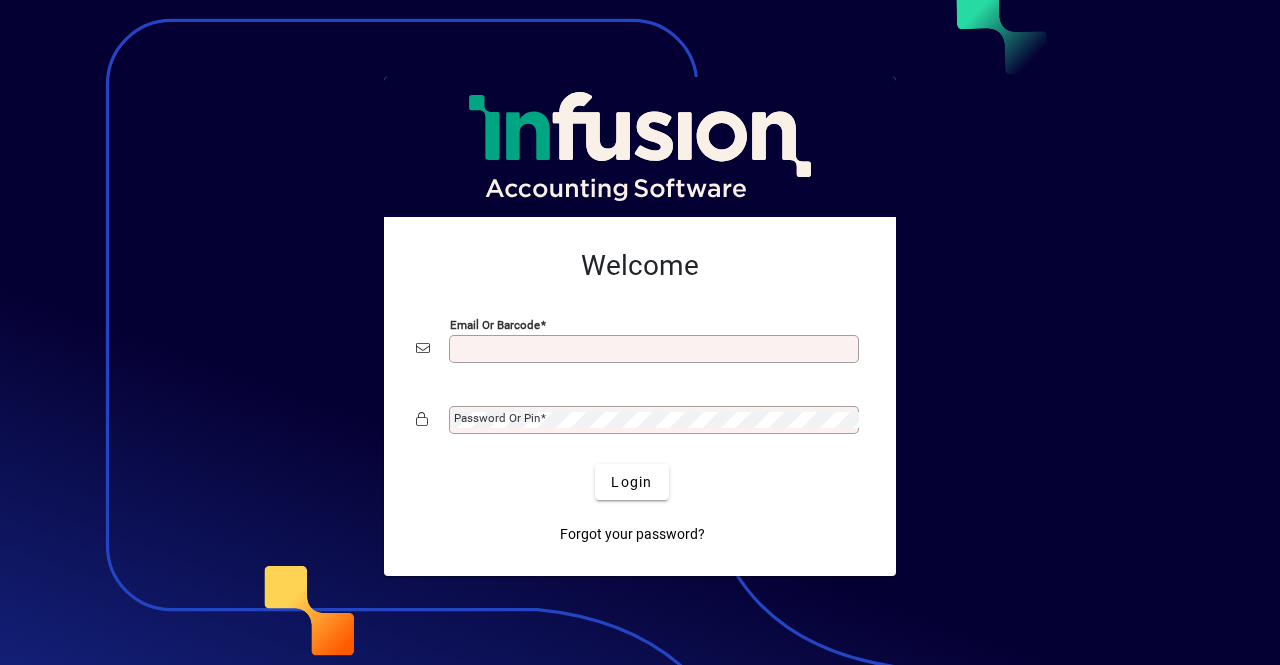 scroll, scrollTop: 0, scrollLeft: 0, axis: both 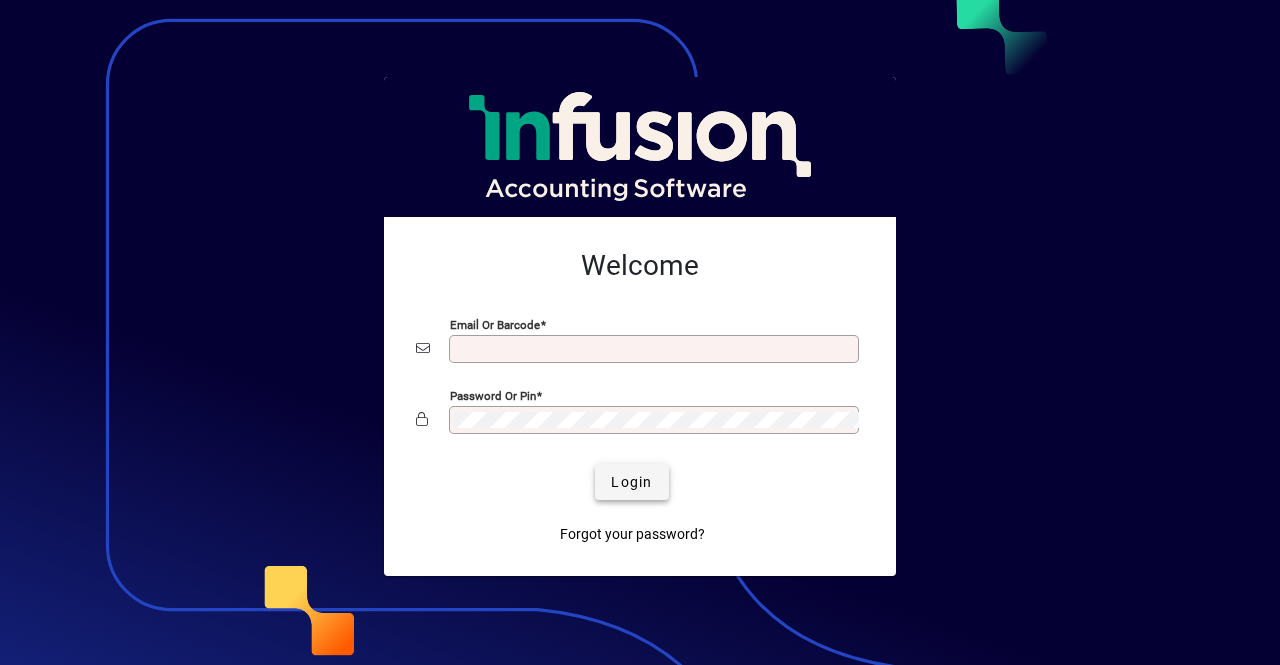 type on "**********" 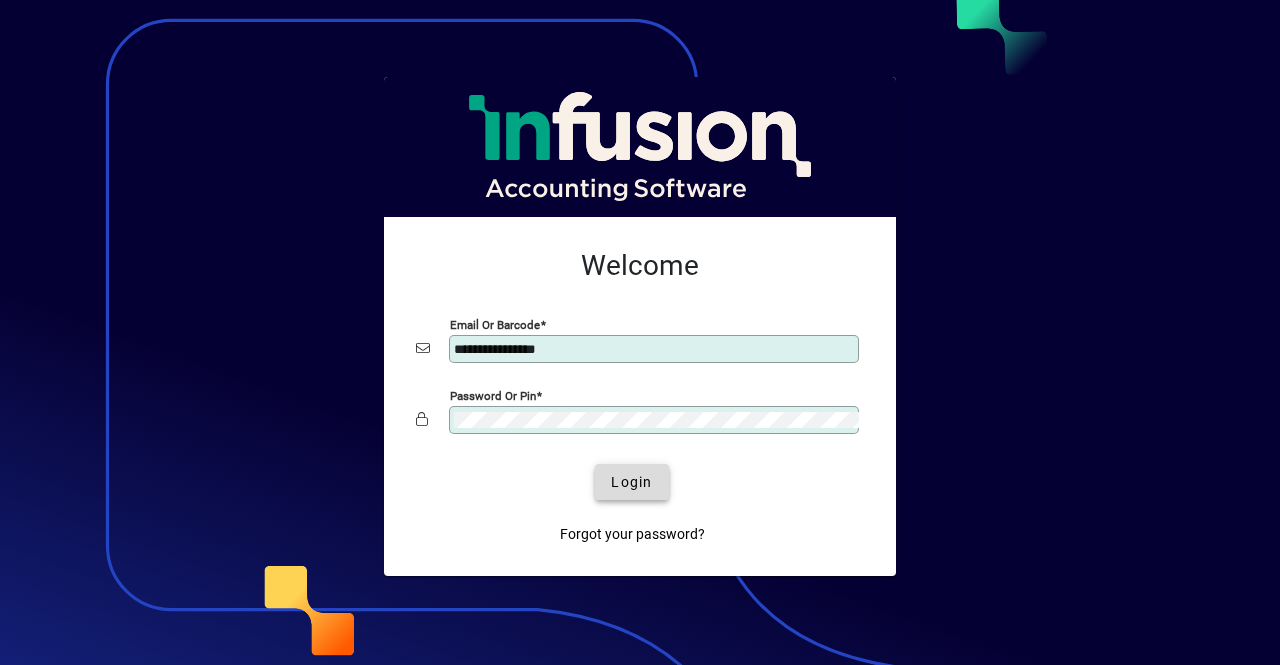 click on "Login" 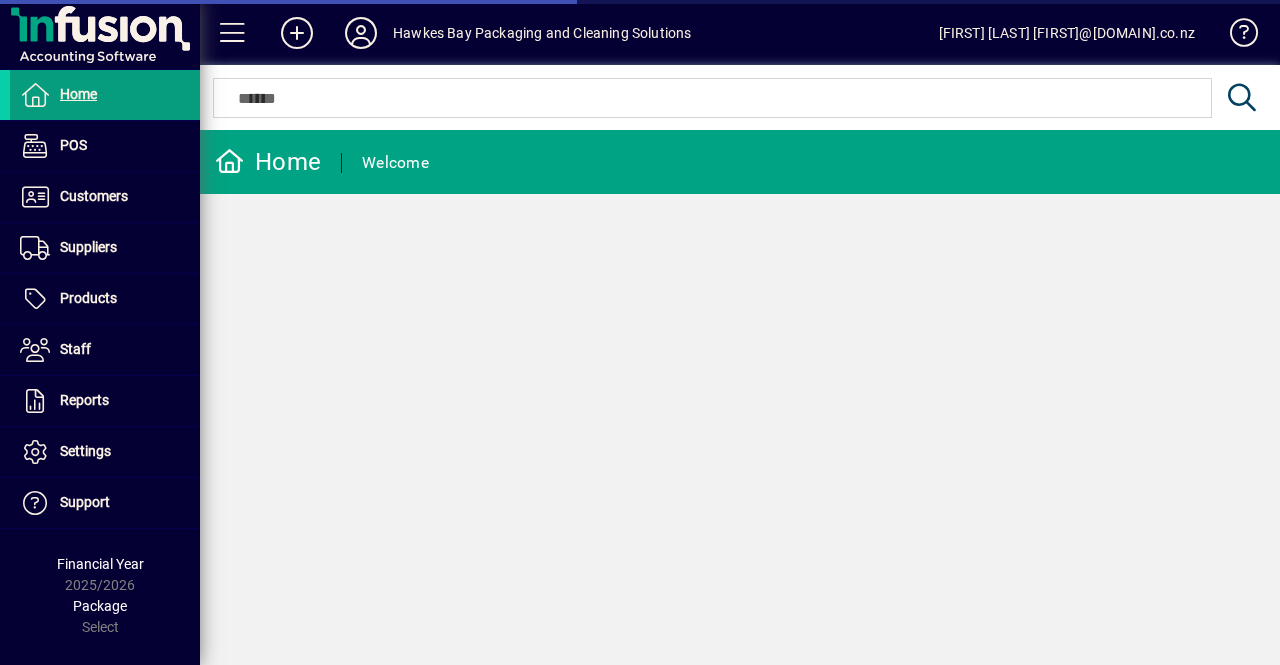 scroll, scrollTop: 0, scrollLeft: 0, axis: both 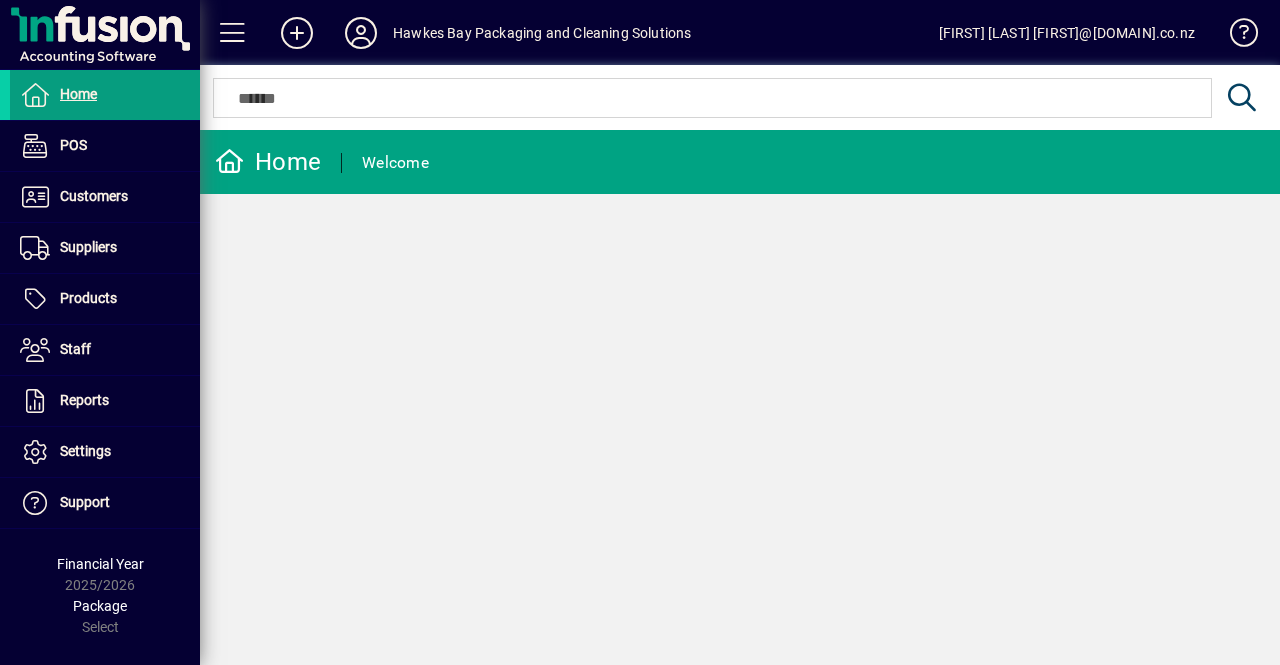 click at bounding box center (712, 98) 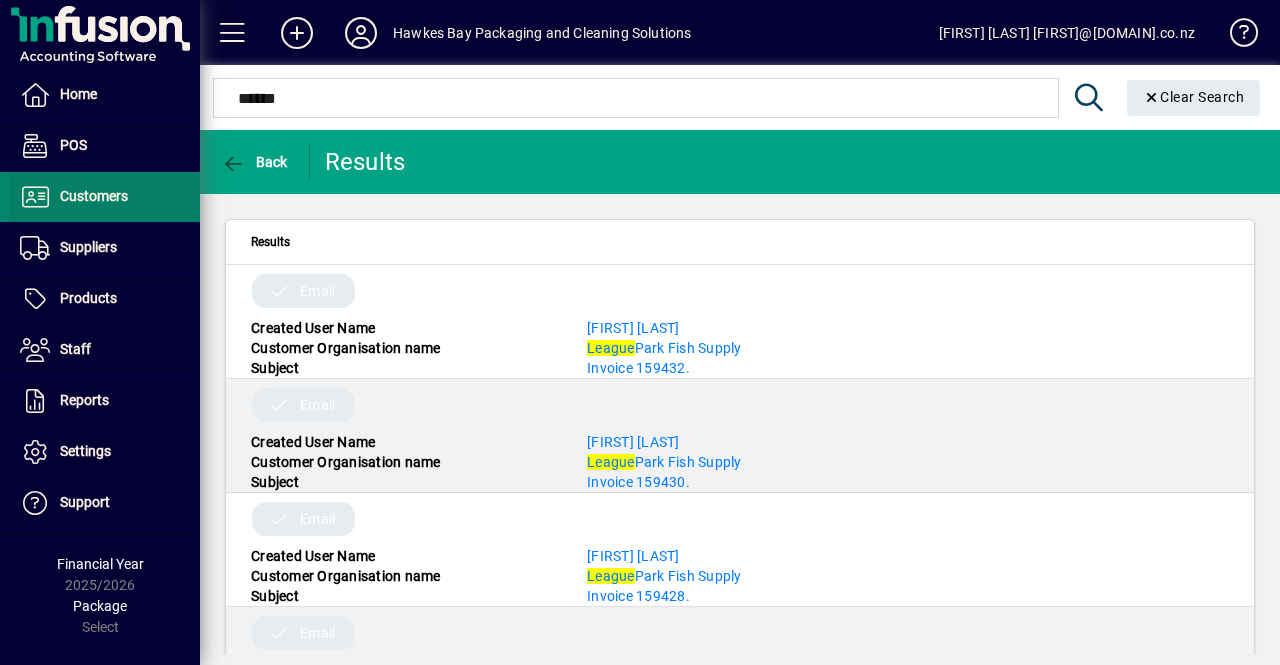 type on "******" 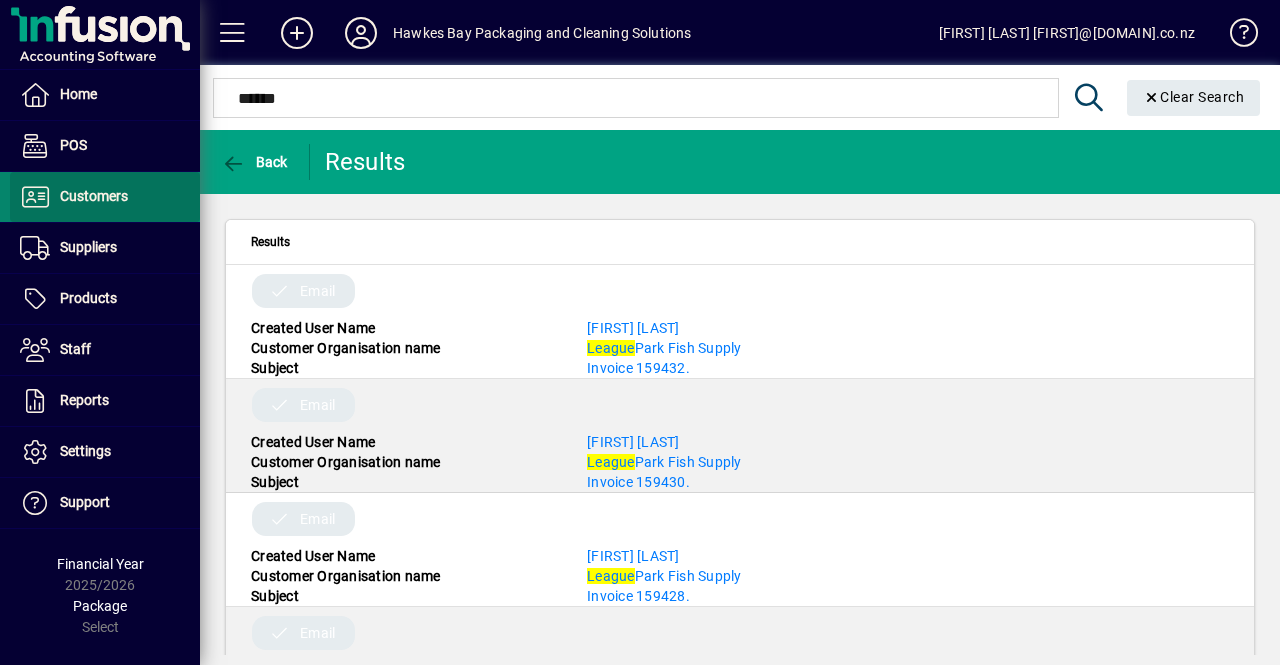 click on "Customers" at bounding box center [69, 197] 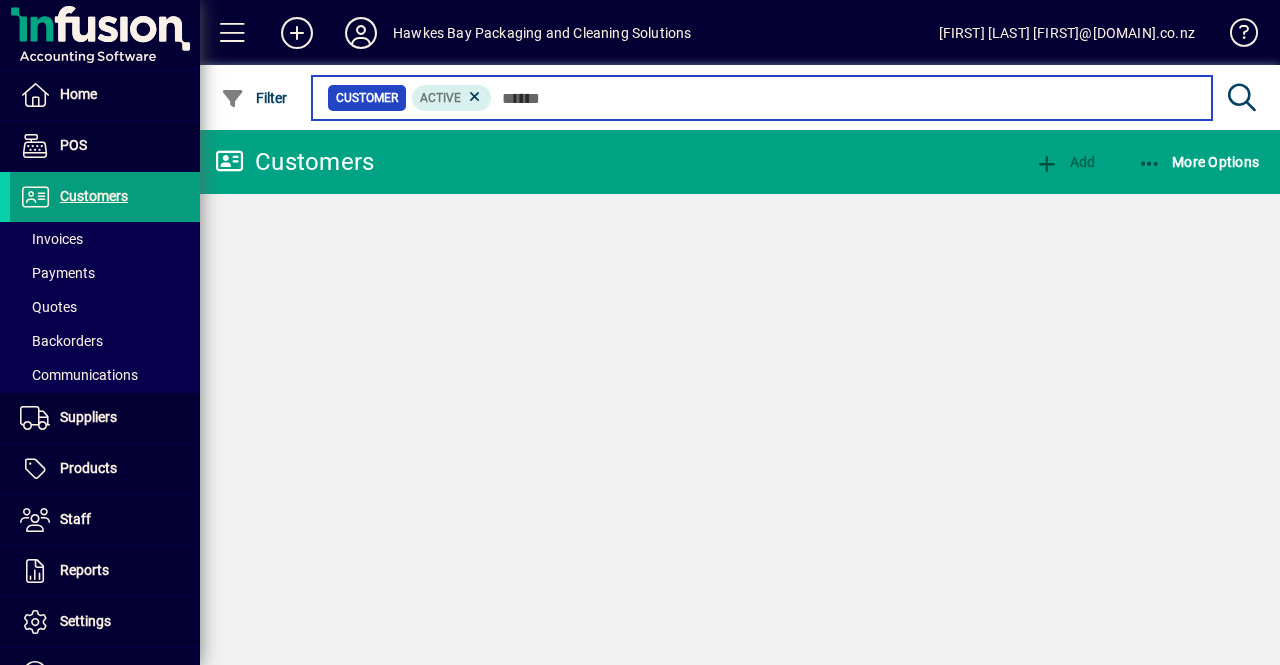 click at bounding box center [844, 98] 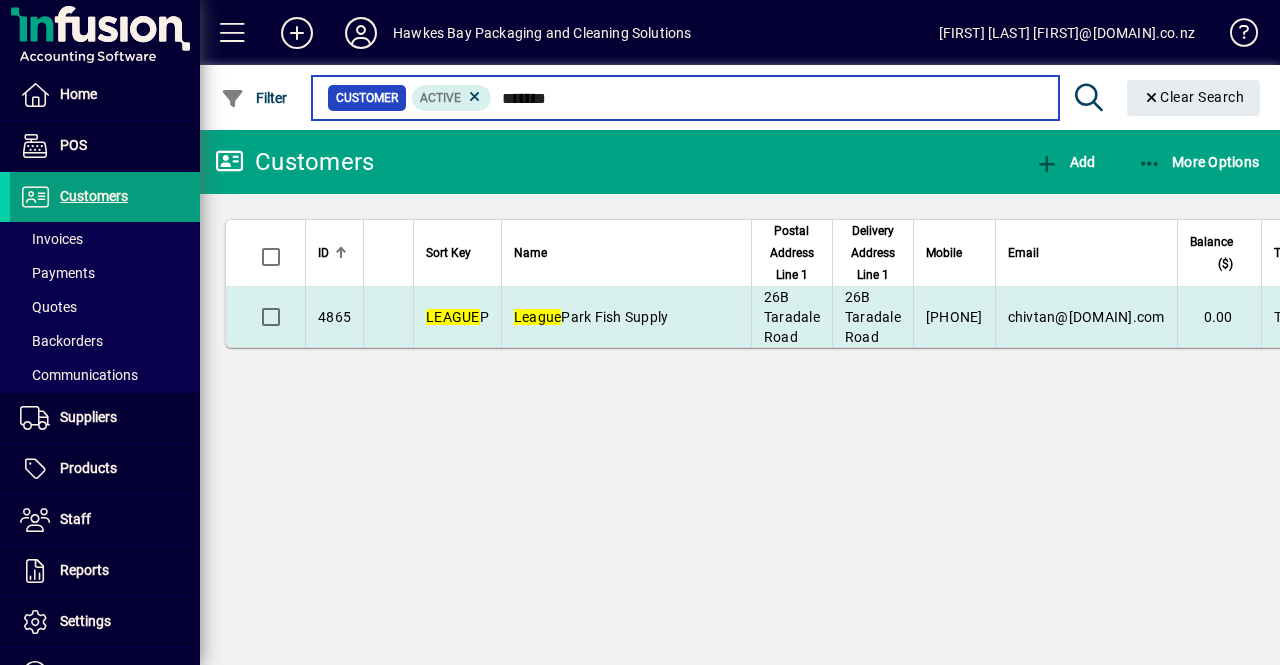 type on "******" 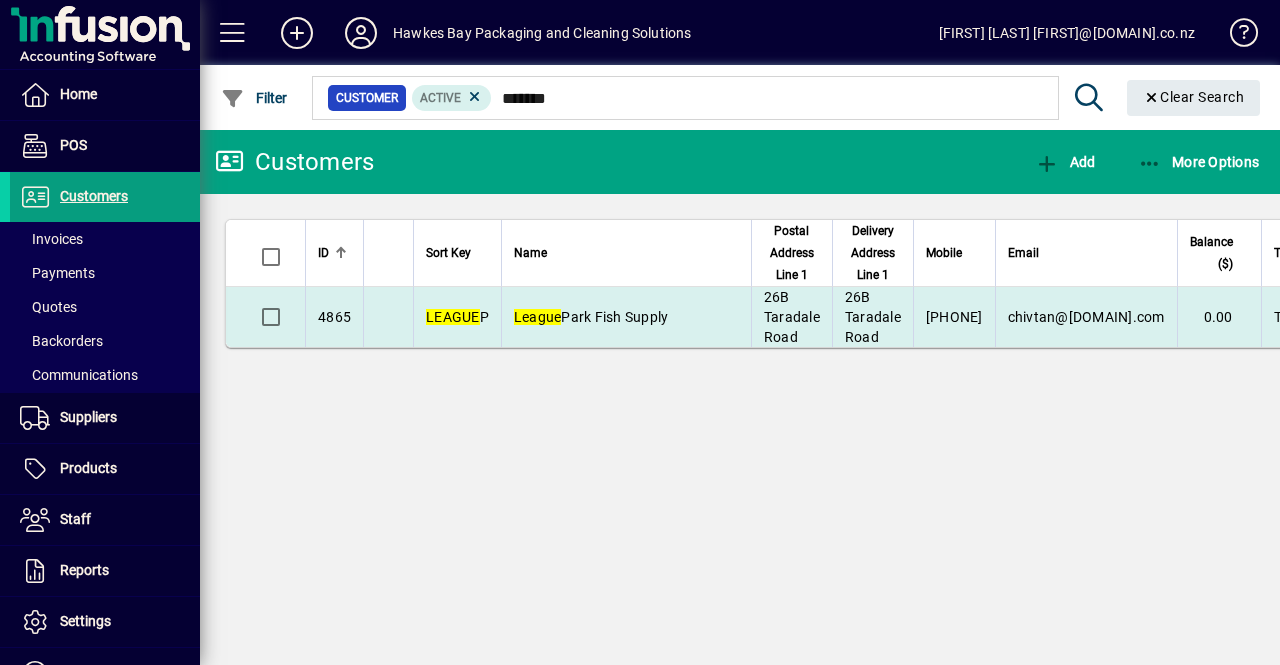 click on "LEAGUE P" at bounding box center (457, 317) 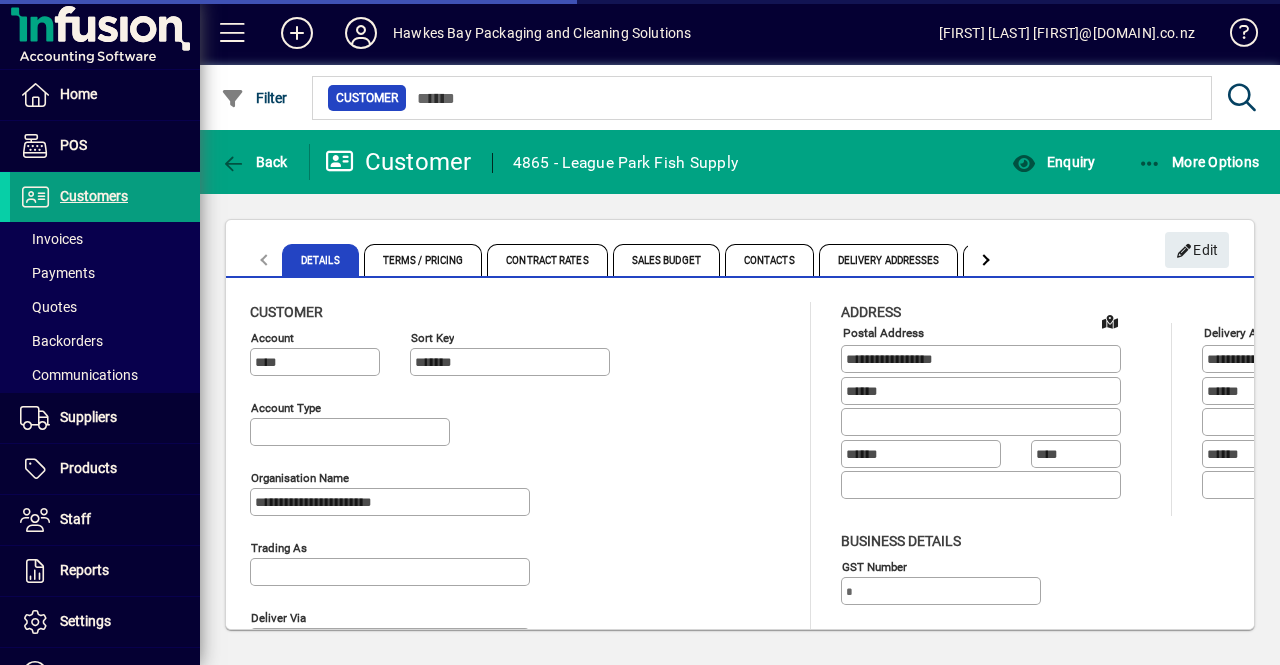 type on "**********" 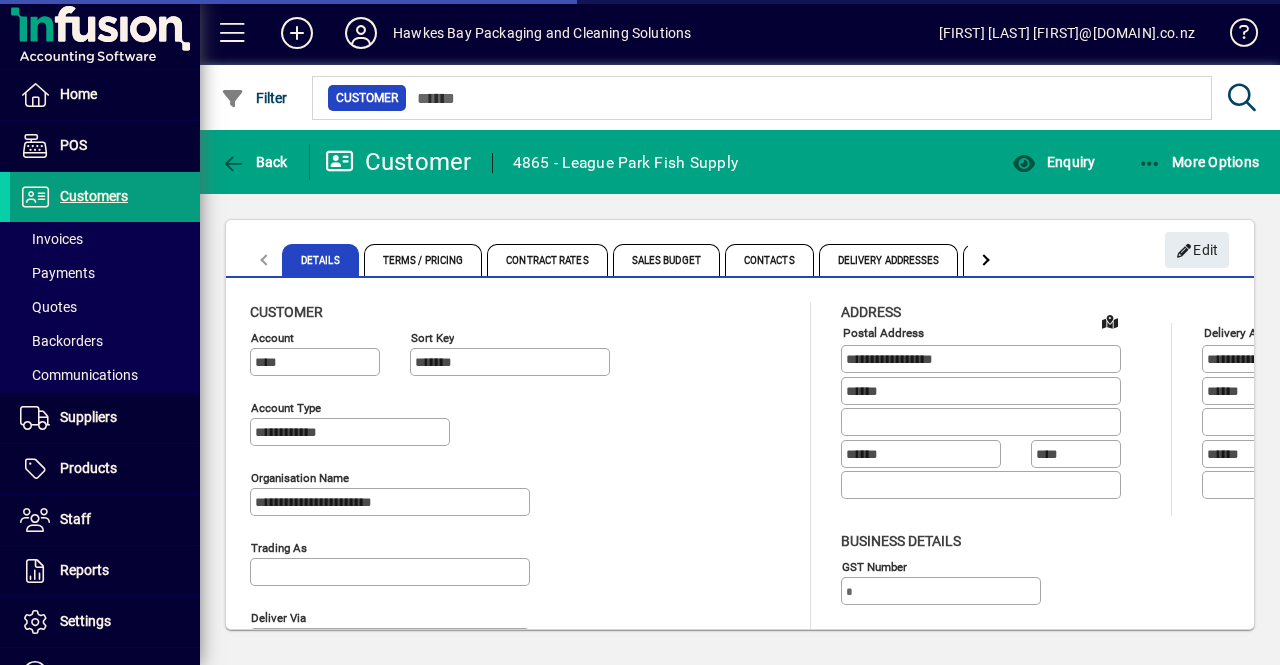 type on "**********" 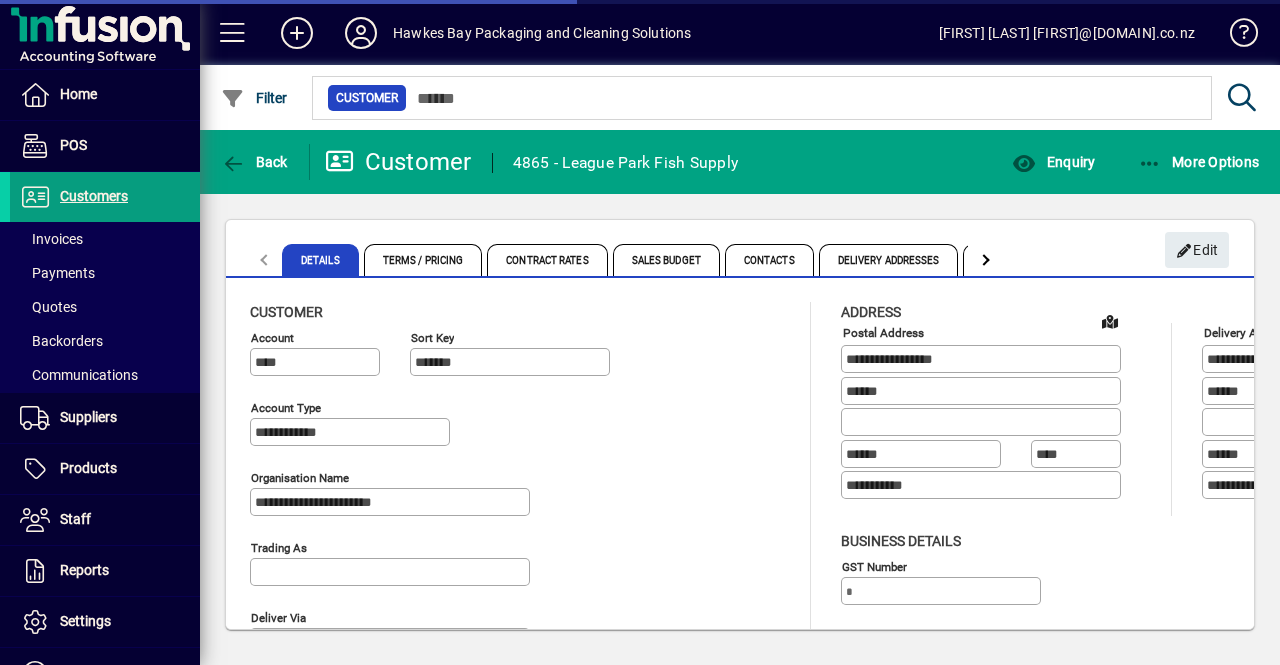 type on "**********" 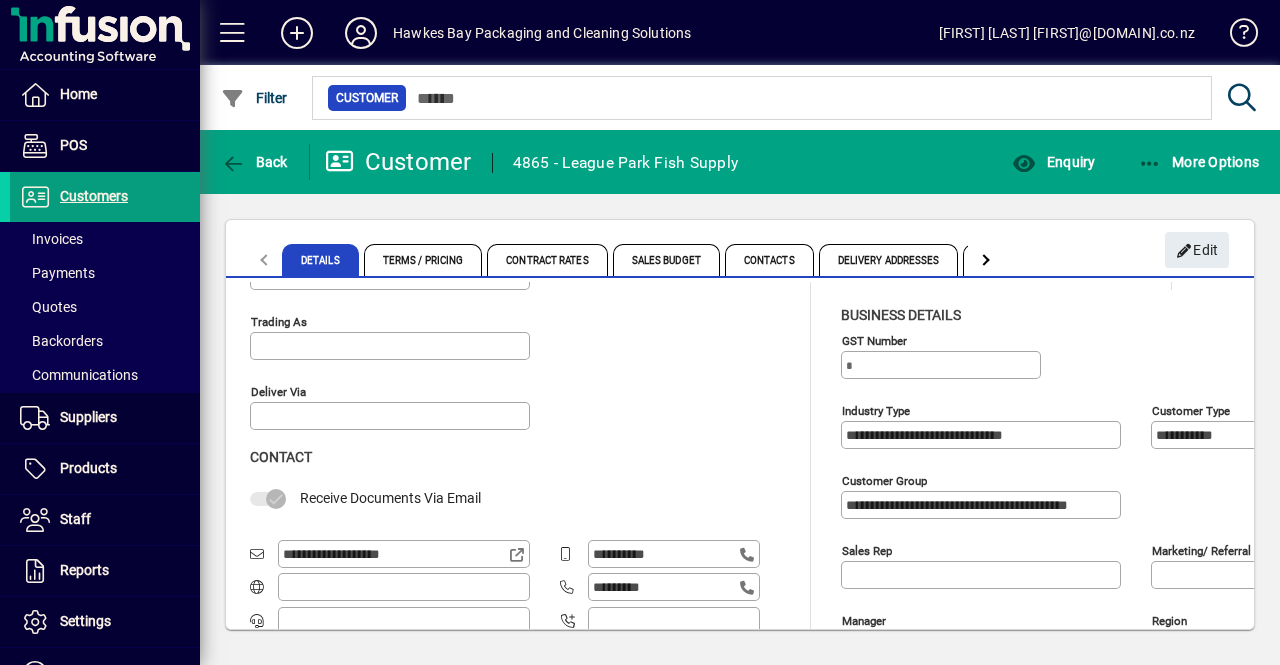 scroll, scrollTop: 379, scrollLeft: 0, axis: vertical 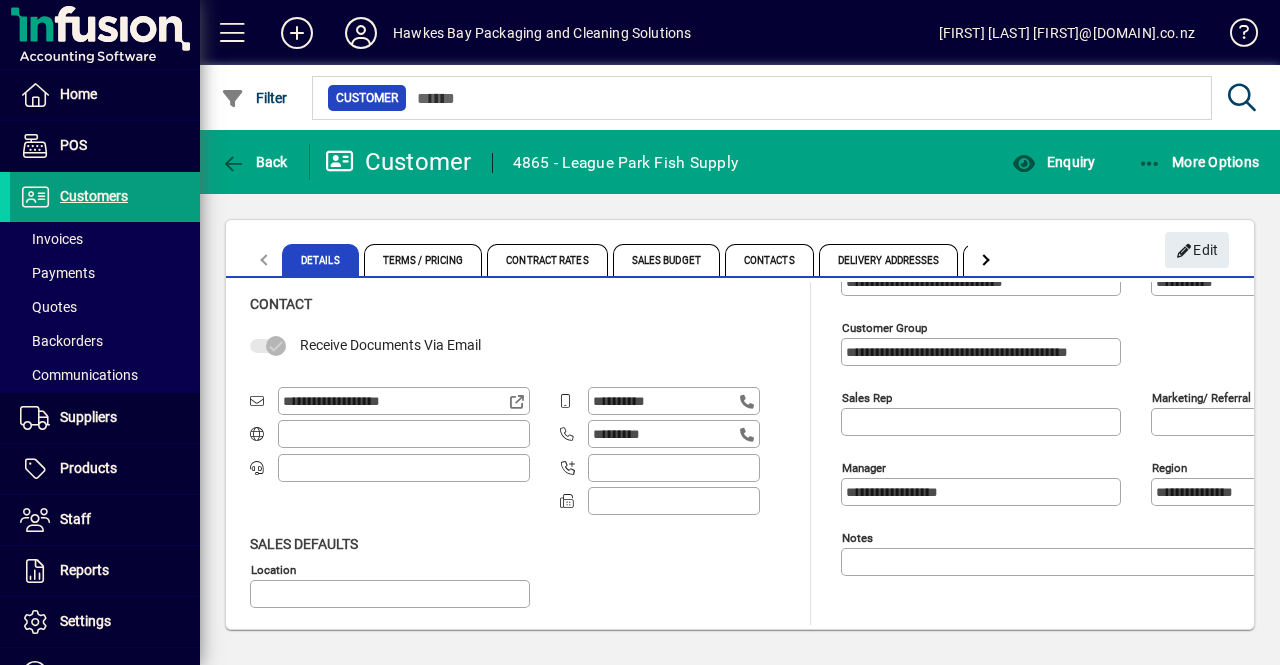 click 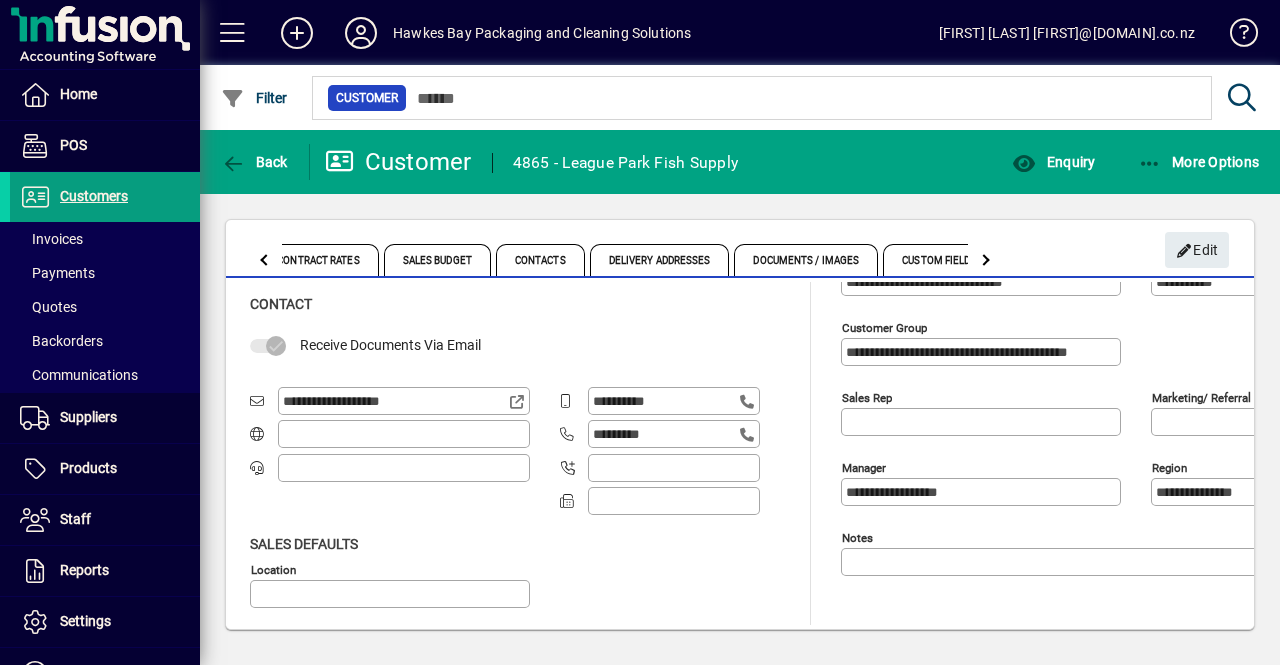 click 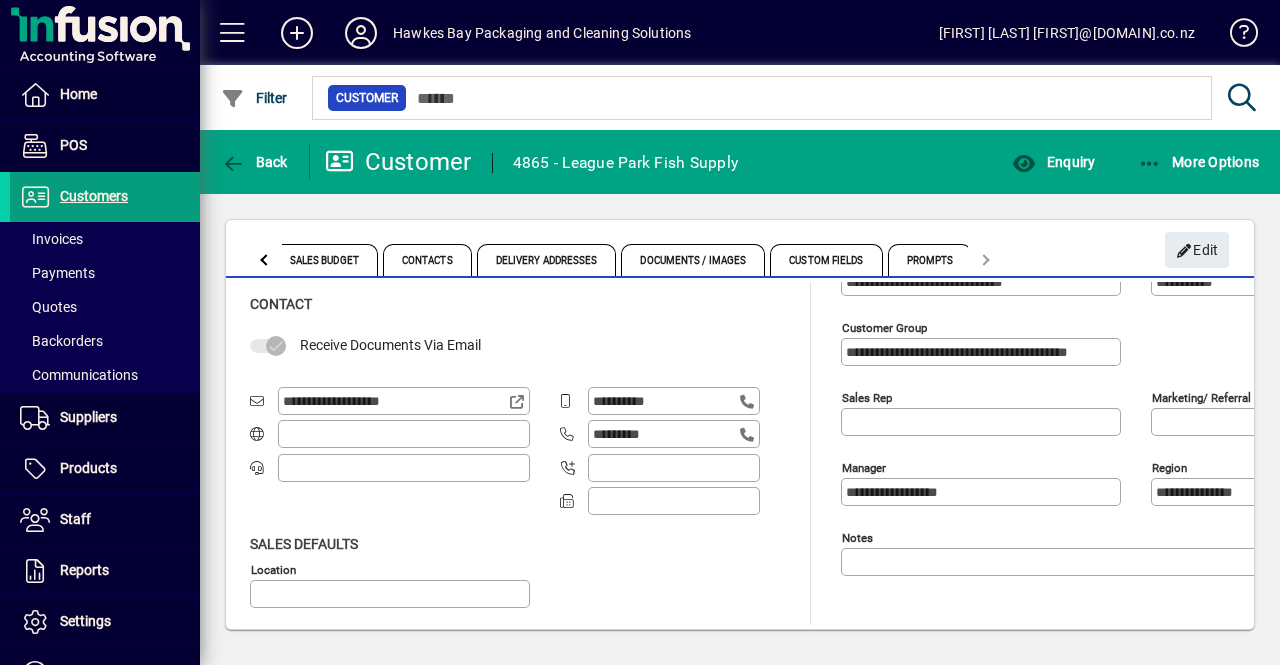 click 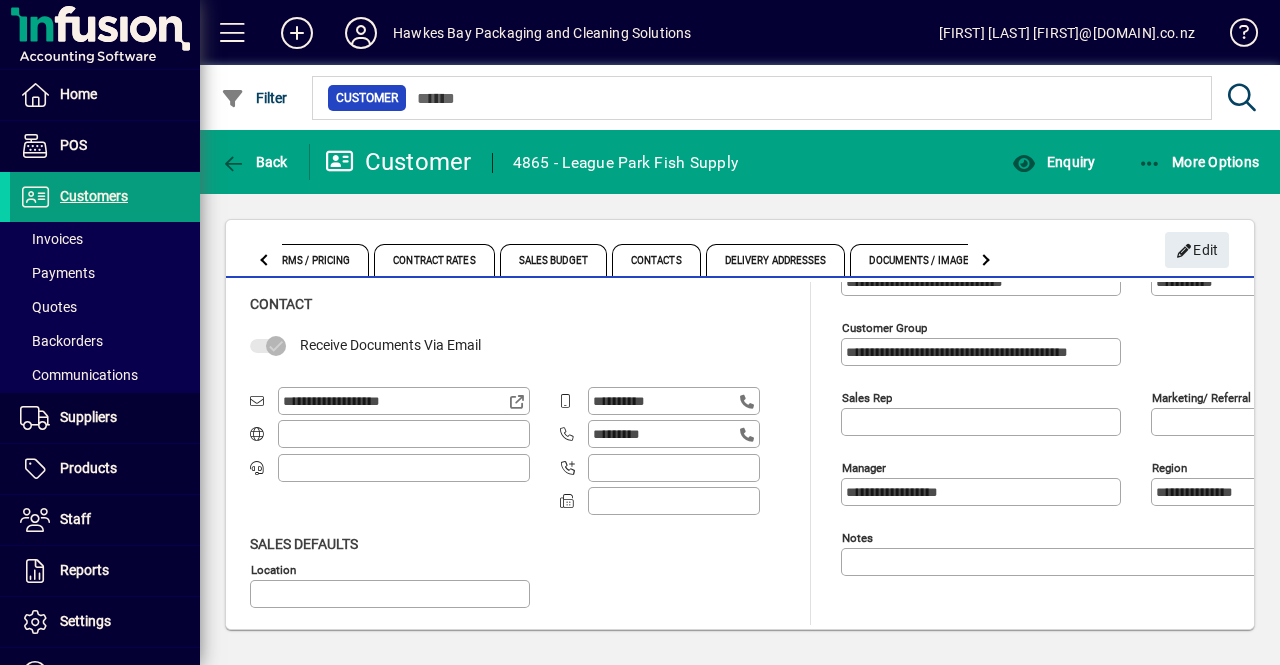 click 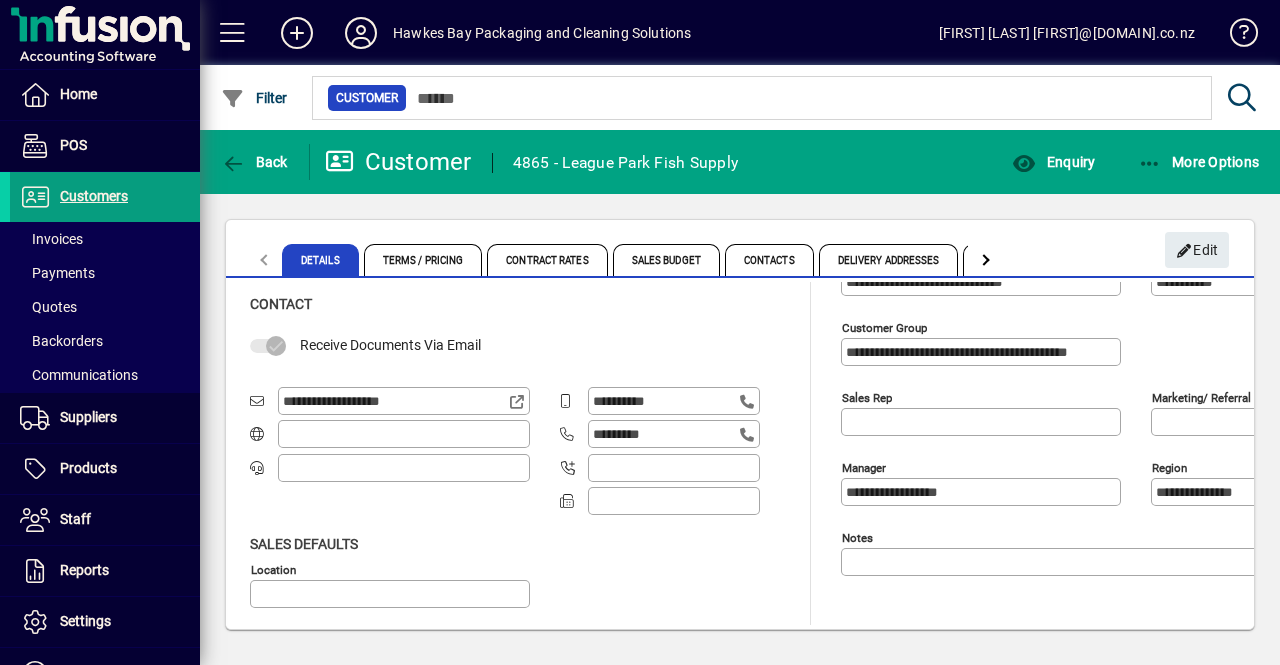 click on "Details Terms / Pricing Contract Rates Sales Budget Contacts Delivery Addresses Documents / Images Custom Fields Prompts" 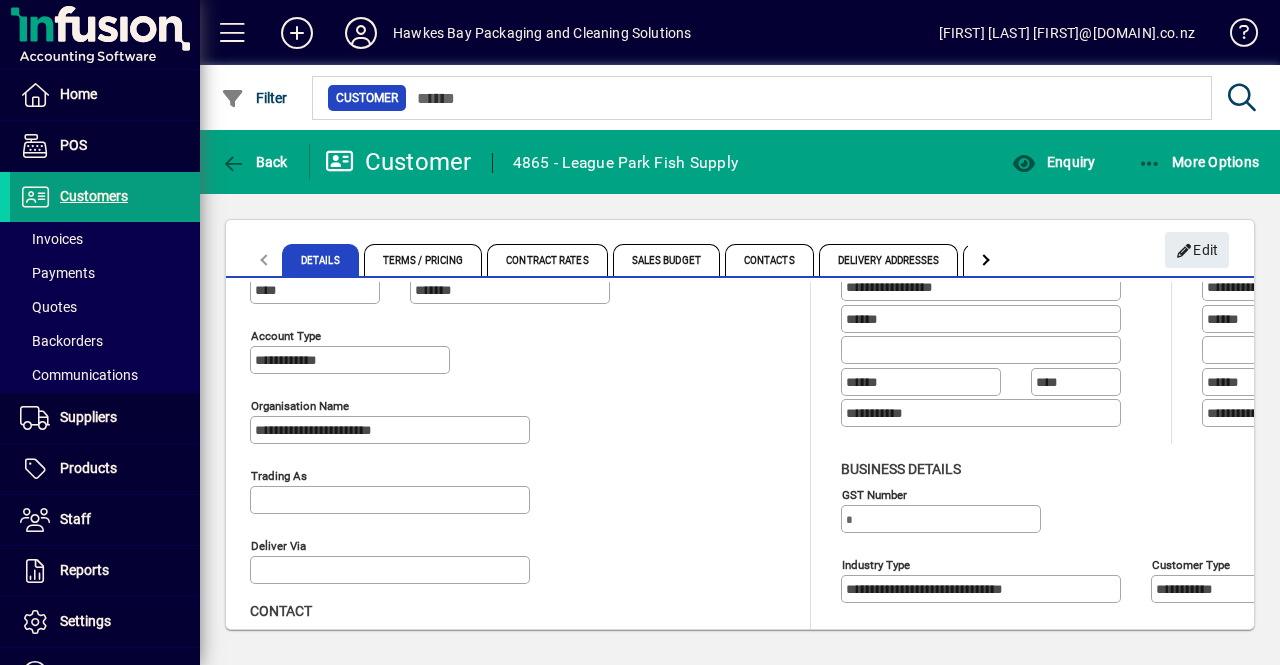 scroll, scrollTop: 0, scrollLeft: 0, axis: both 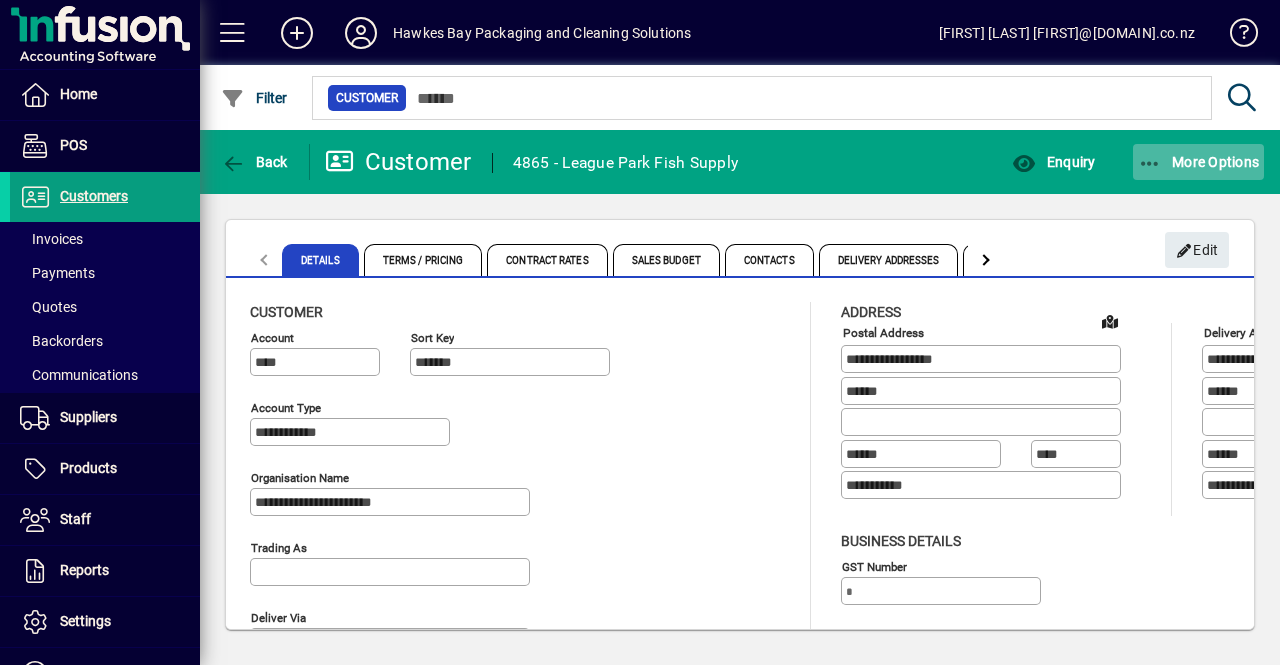 click 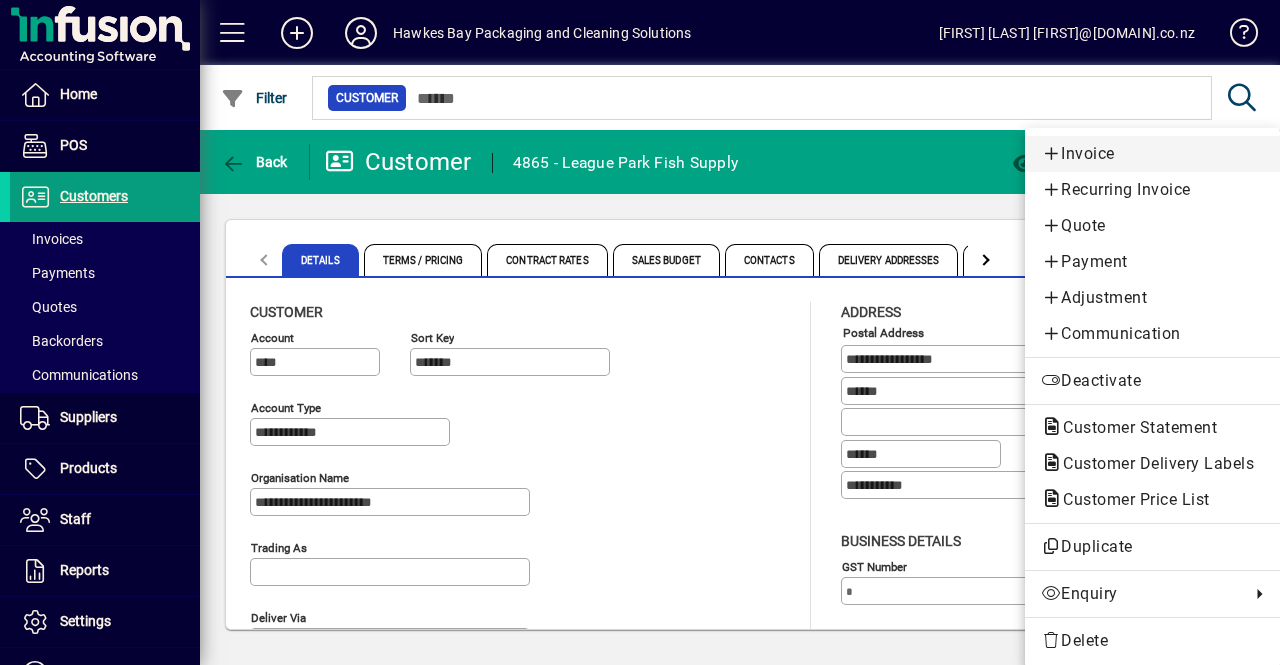 click on "Invoice" at bounding box center [1152, 154] 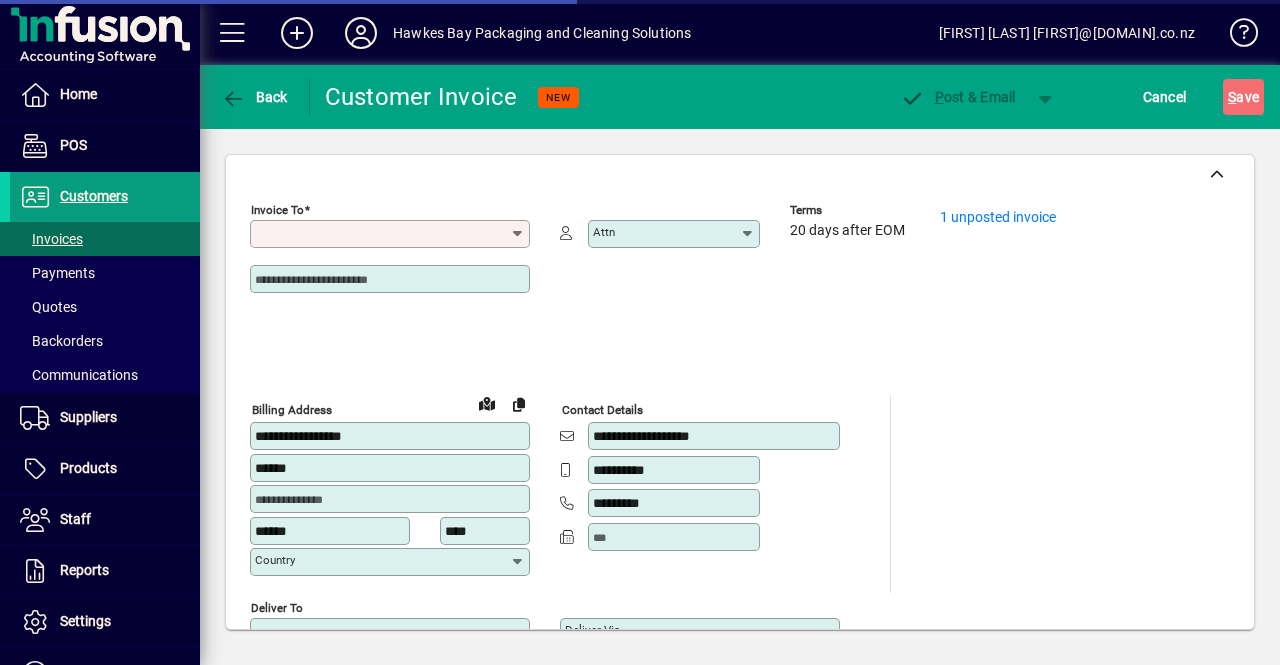 type on "**********" 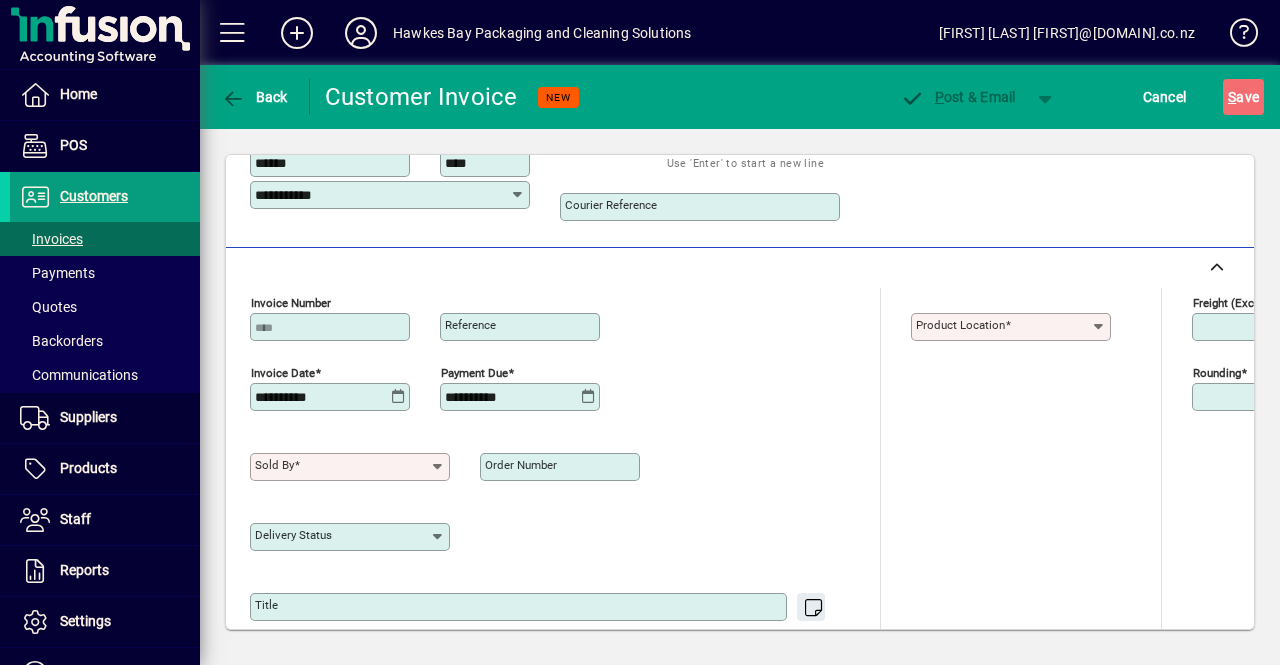 scroll, scrollTop: 867, scrollLeft: 0, axis: vertical 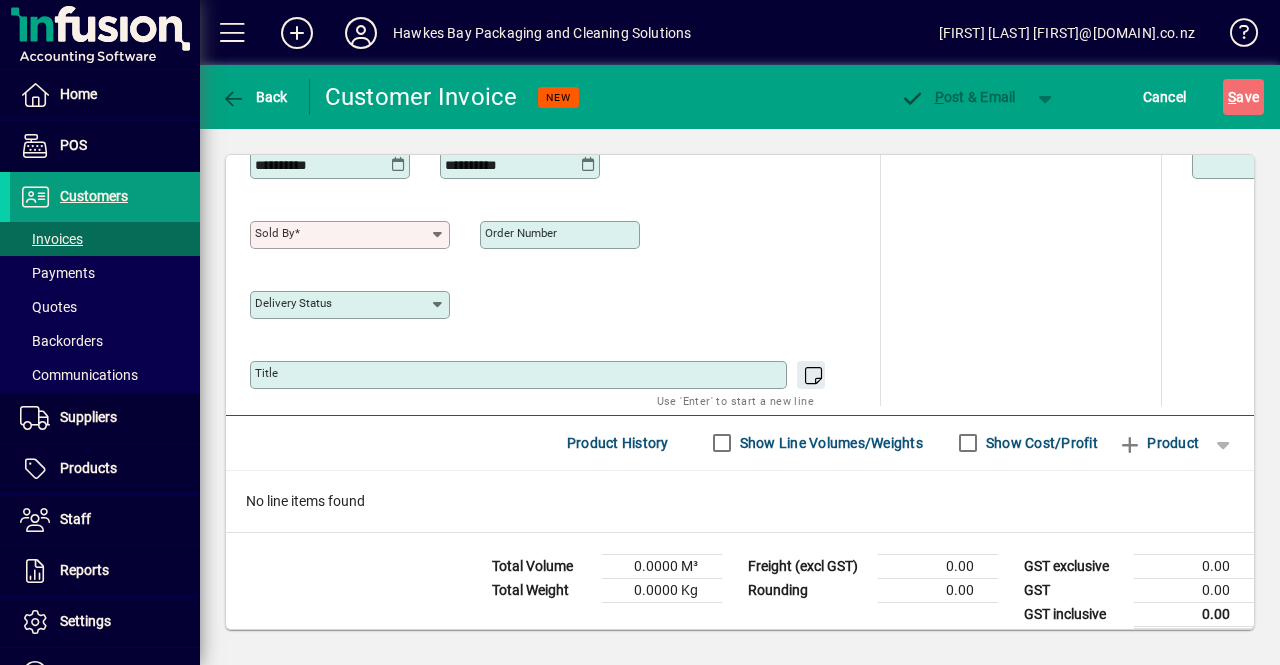 click on "Sold by" at bounding box center (342, 235) 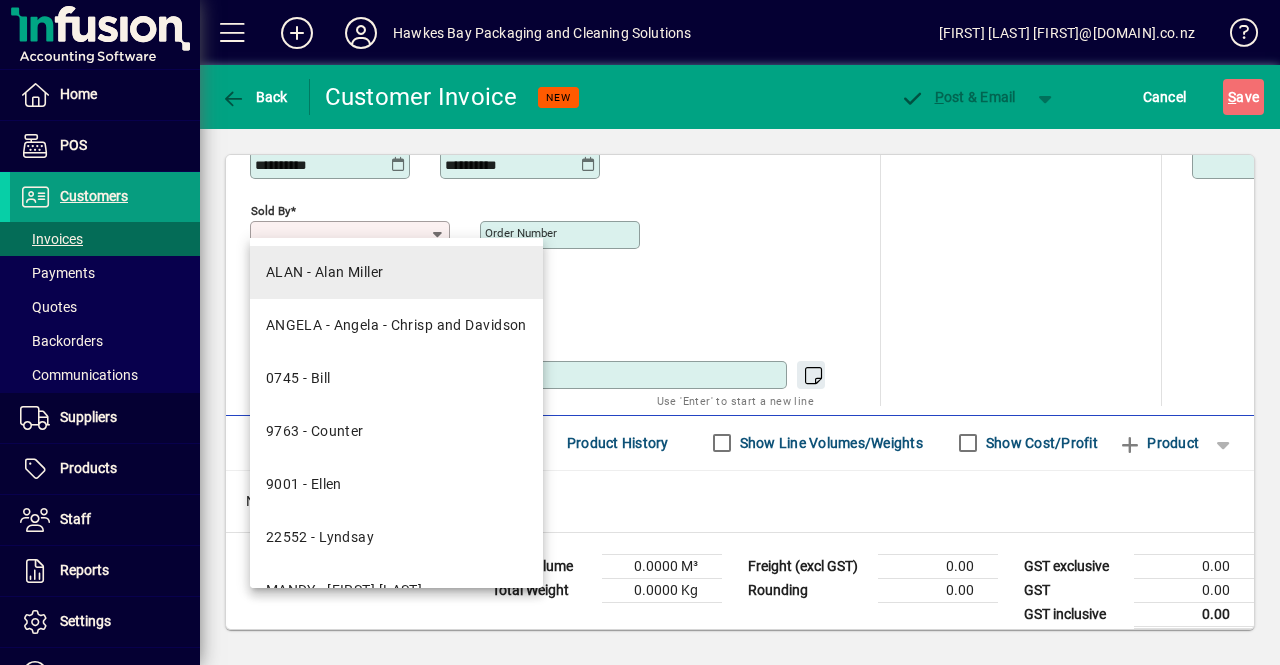 click on "ALAN - Alan Miller" at bounding box center (325, 272) 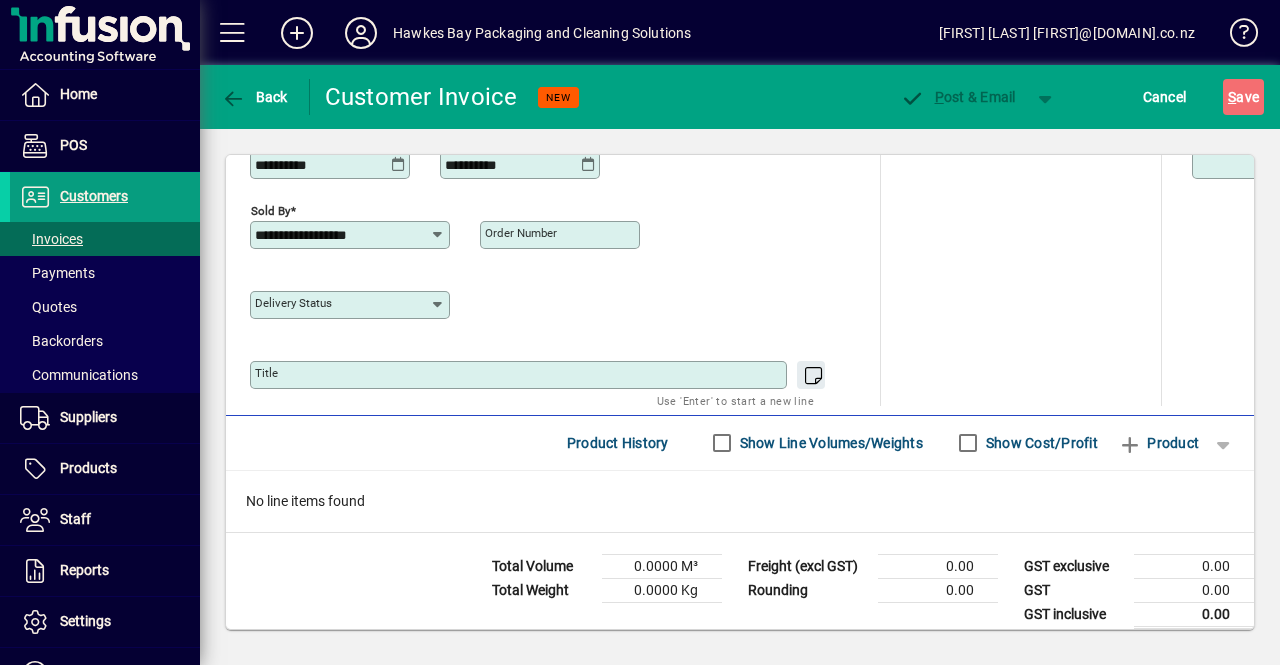 click on "Delivery status" 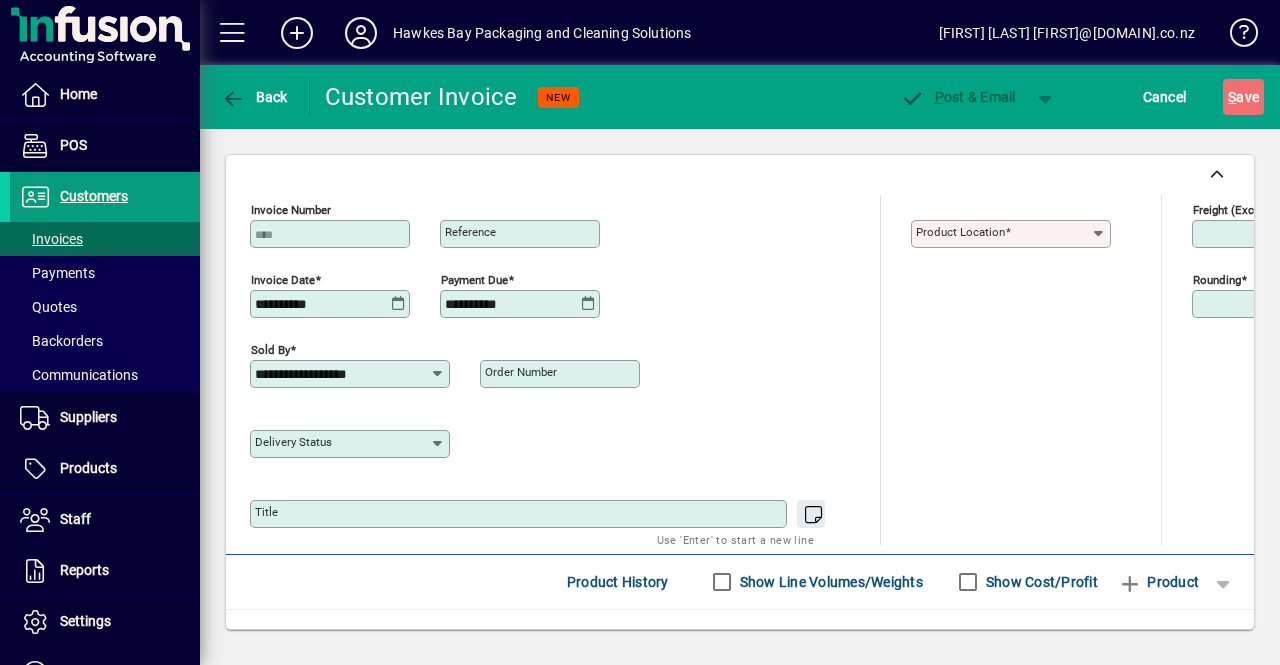 scroll, scrollTop: 749, scrollLeft: 0, axis: vertical 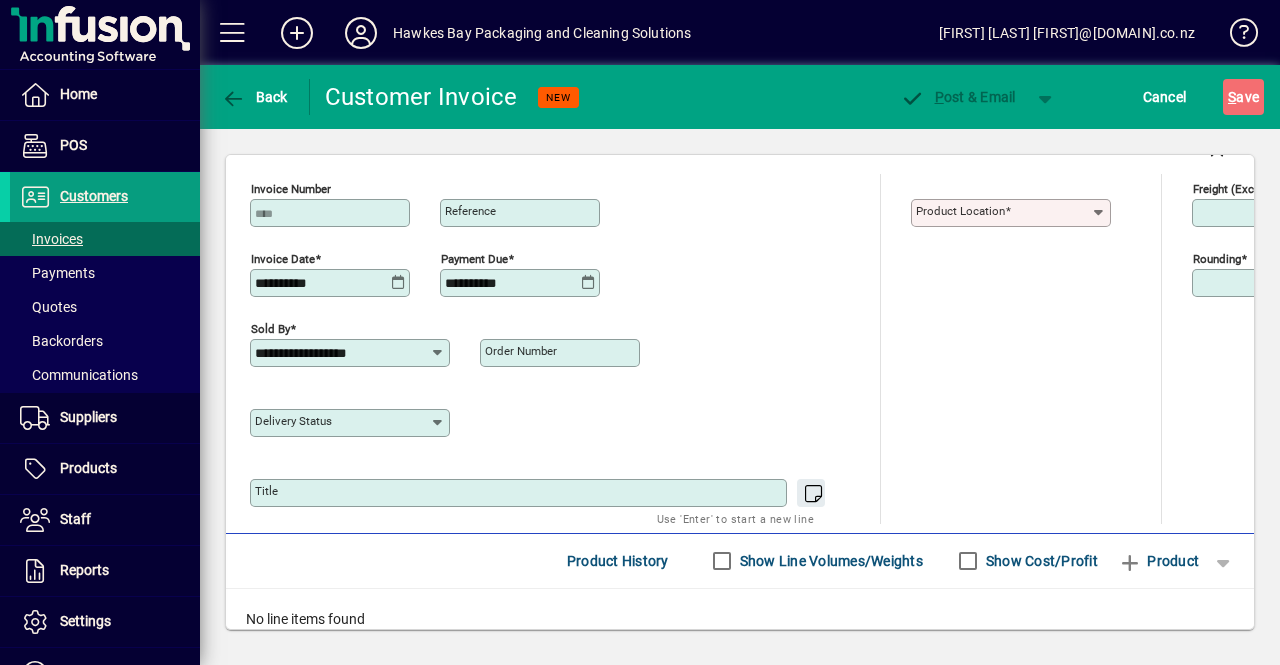 click on "Product location" at bounding box center (963, 210) 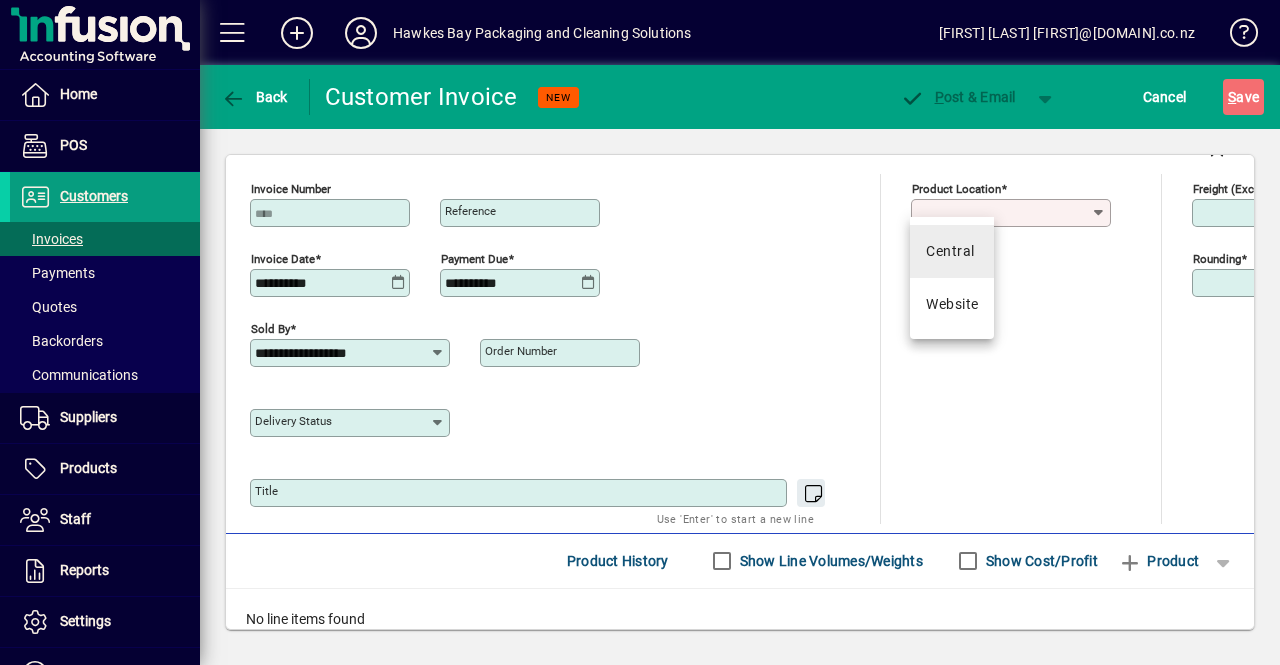 click on "Central" at bounding box center (950, 251) 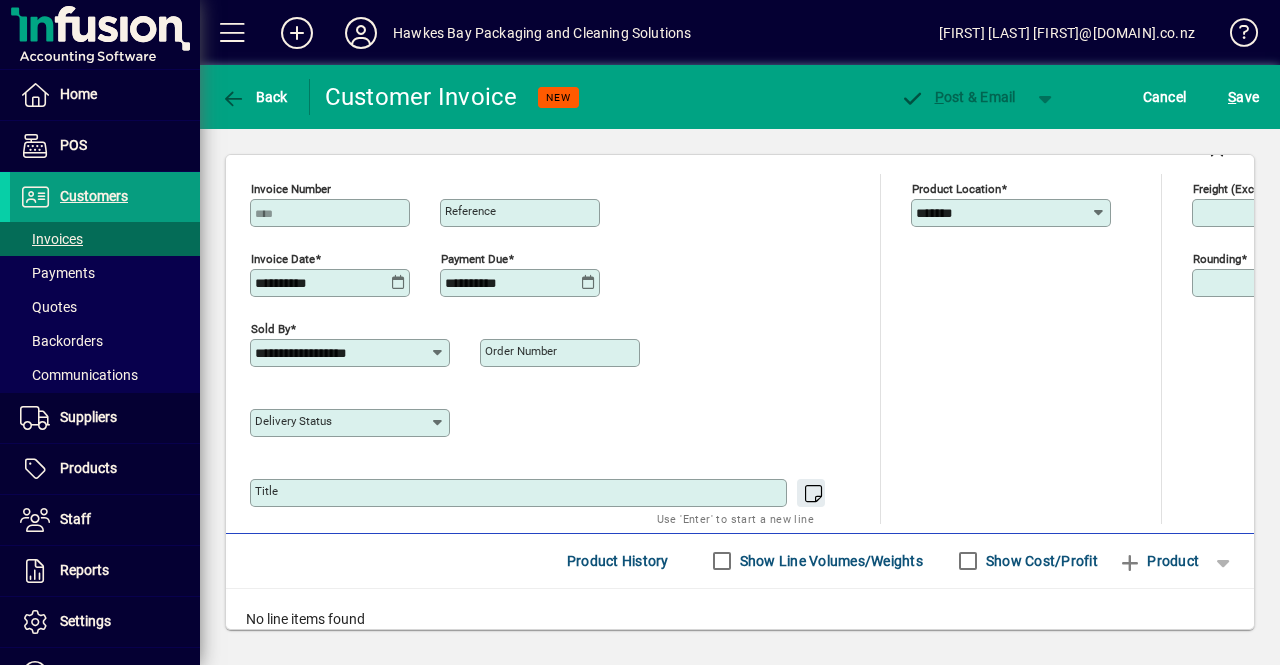 click on "Product location *******" 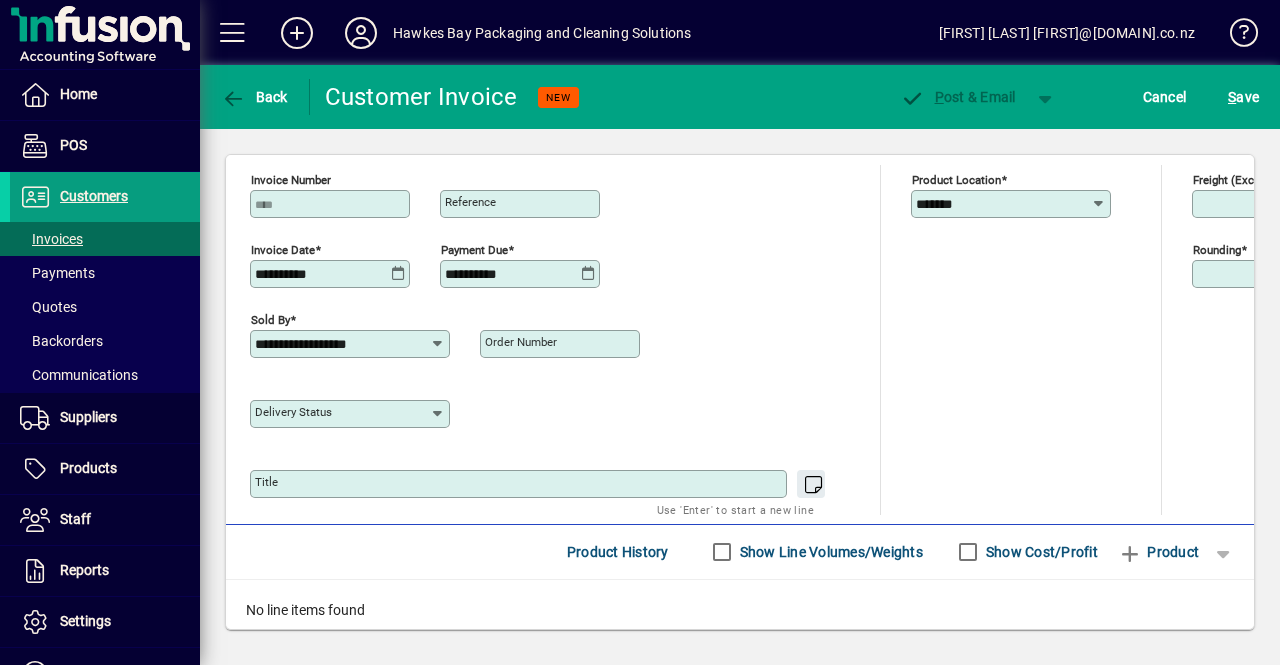 scroll, scrollTop: 867, scrollLeft: 0, axis: vertical 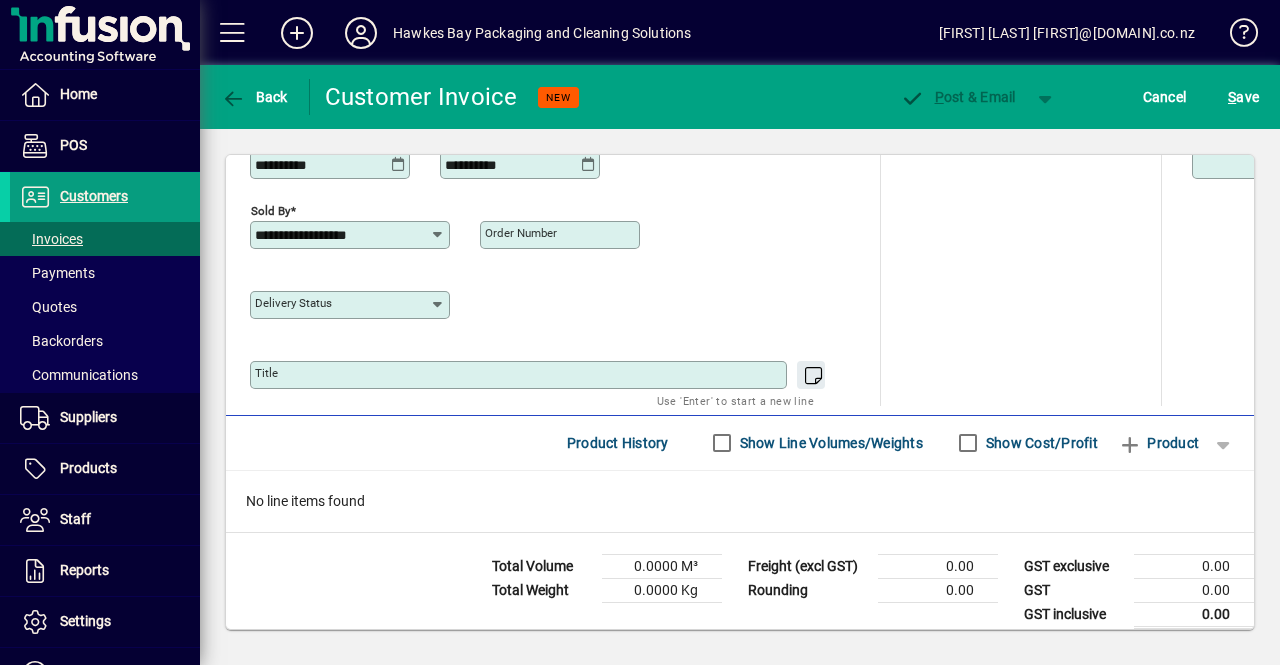 click on "Title" at bounding box center [520, 375] 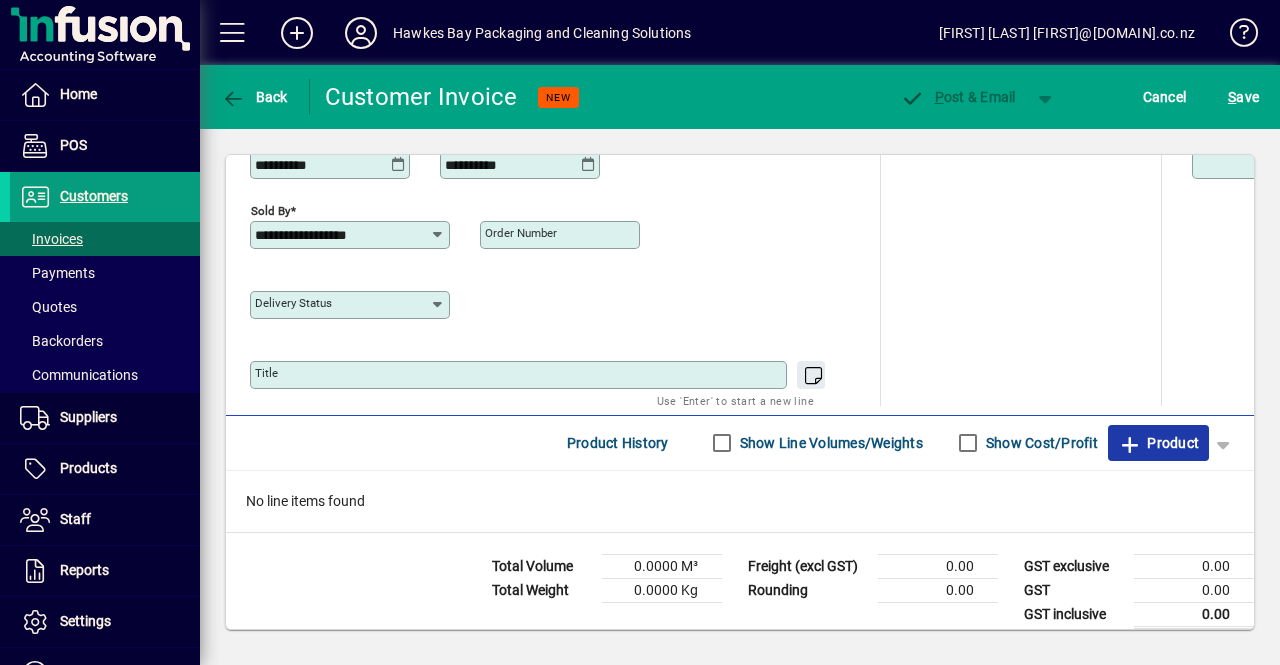 click 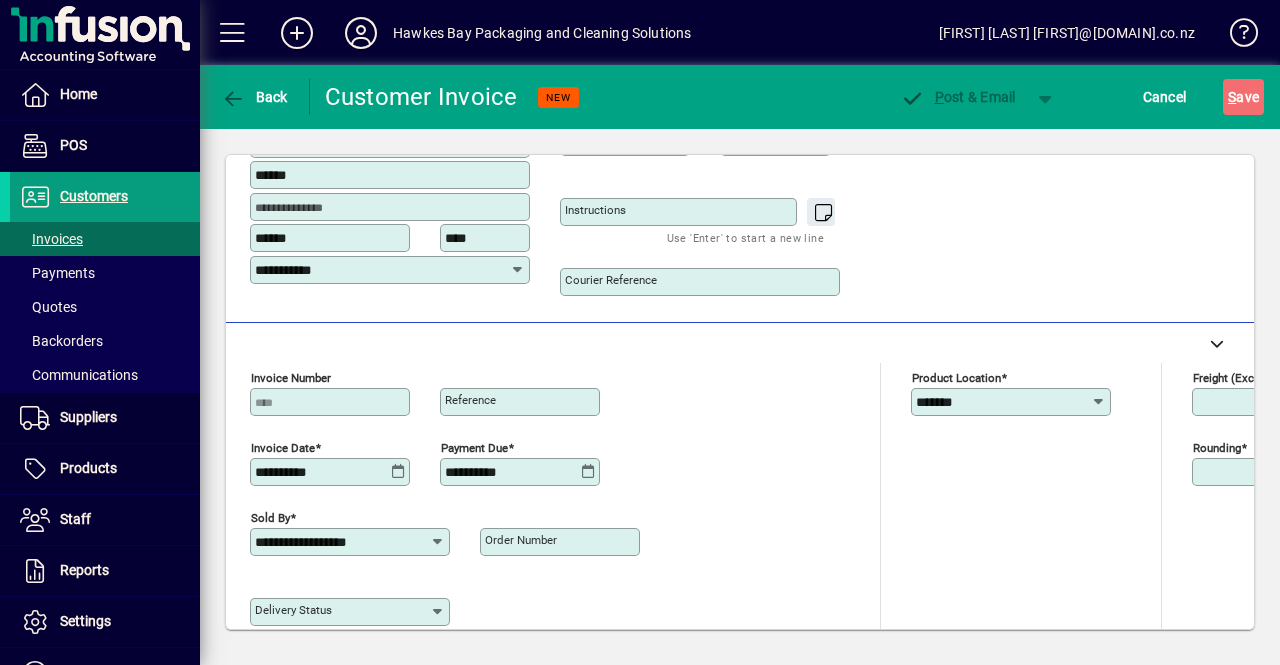 scroll, scrollTop: 216, scrollLeft: 0, axis: vertical 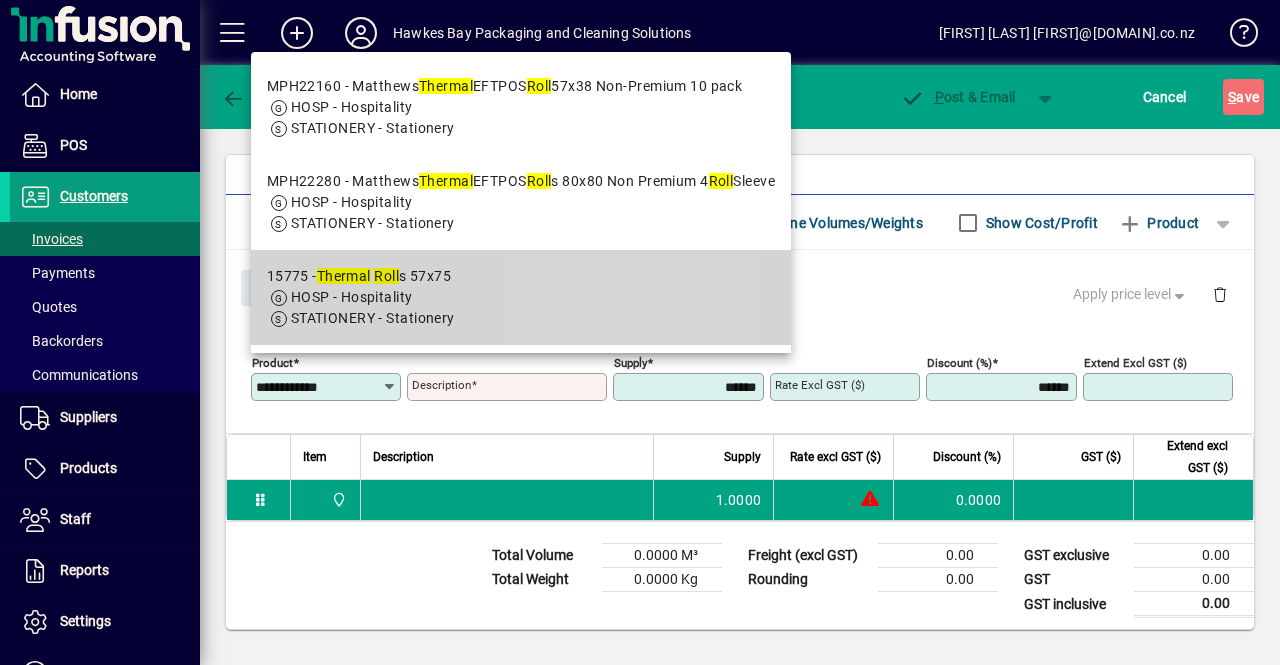 click on "15775 - Thermal Rolls 57x75 Hosp - Hospitality STATIONERY - Stationery" at bounding box center (521, 297) 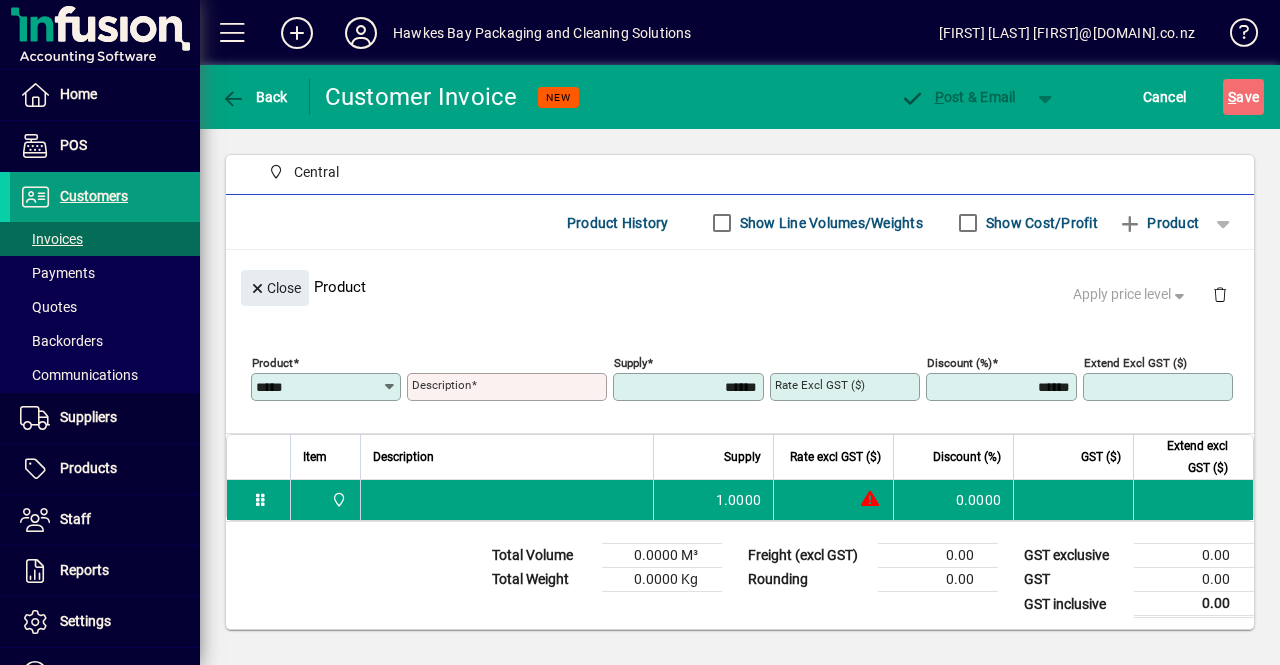 type on "**********" 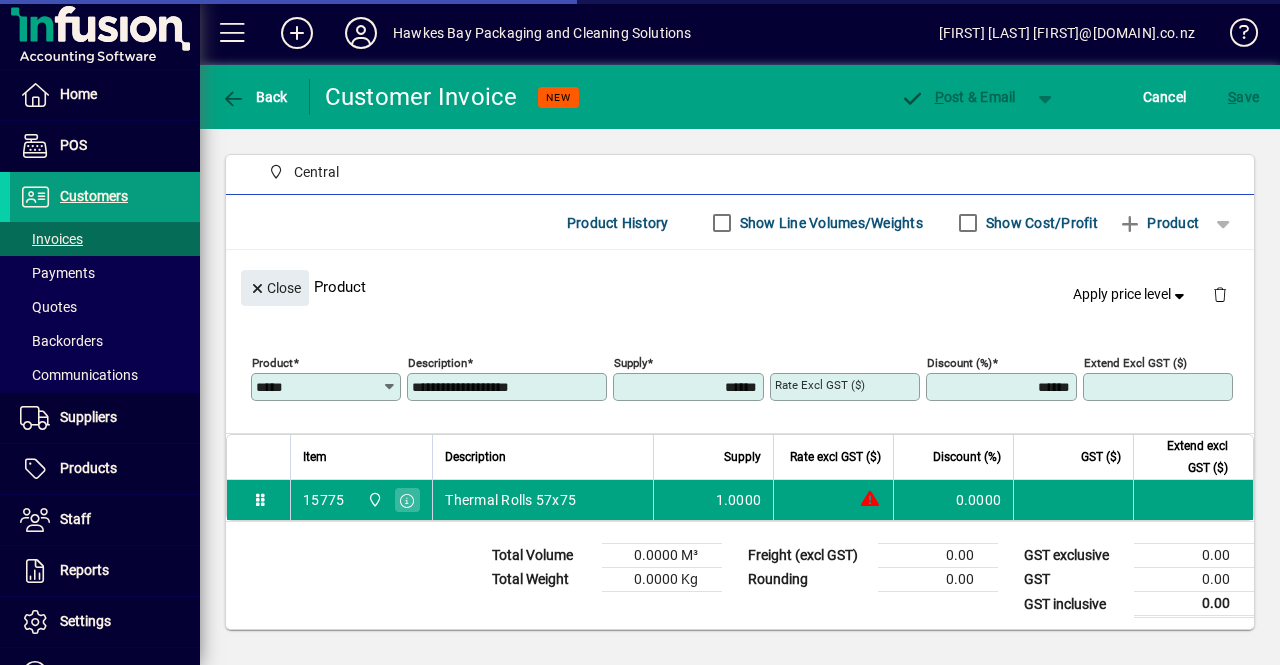 type on "******" 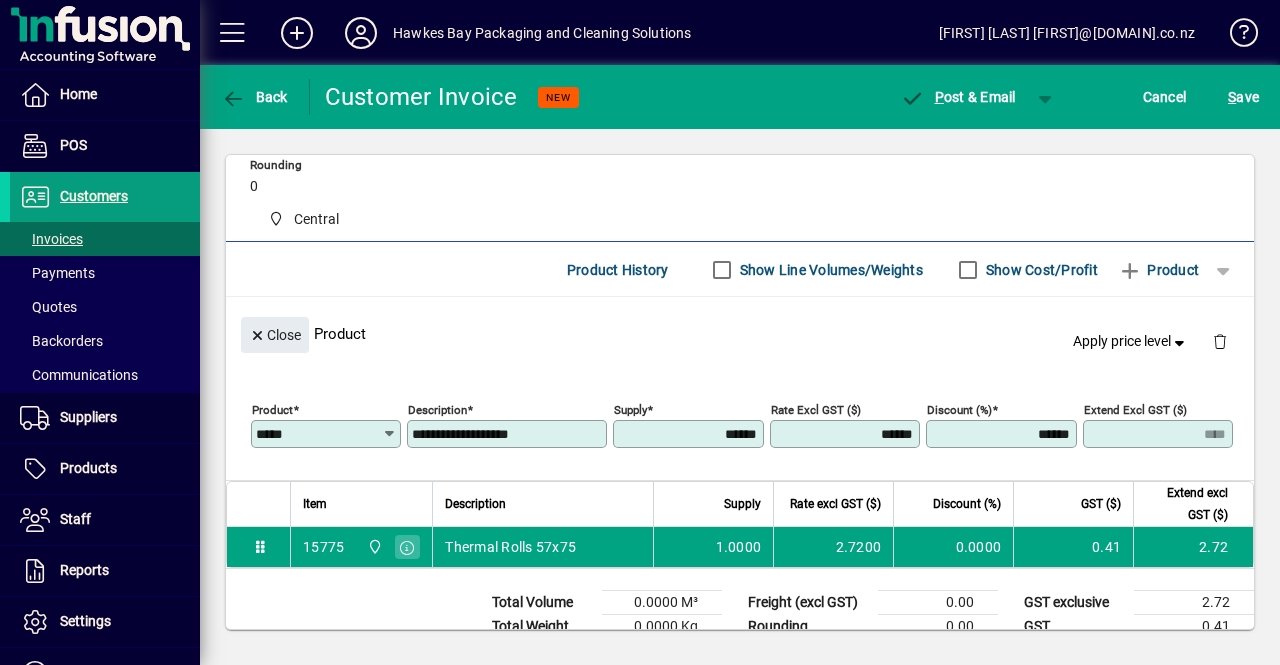 scroll, scrollTop: 216, scrollLeft: 0, axis: vertical 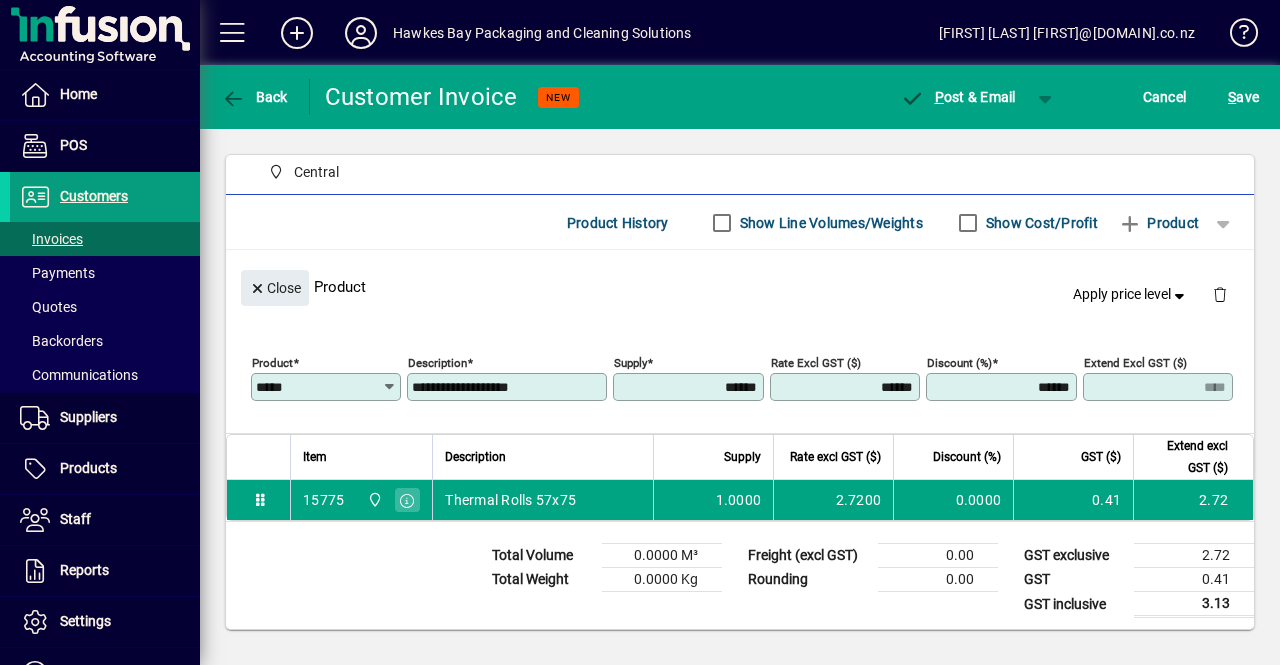 drag, startPoint x: 698, startPoint y: 390, endPoint x: 1000, endPoint y: 353, distance: 304.25812 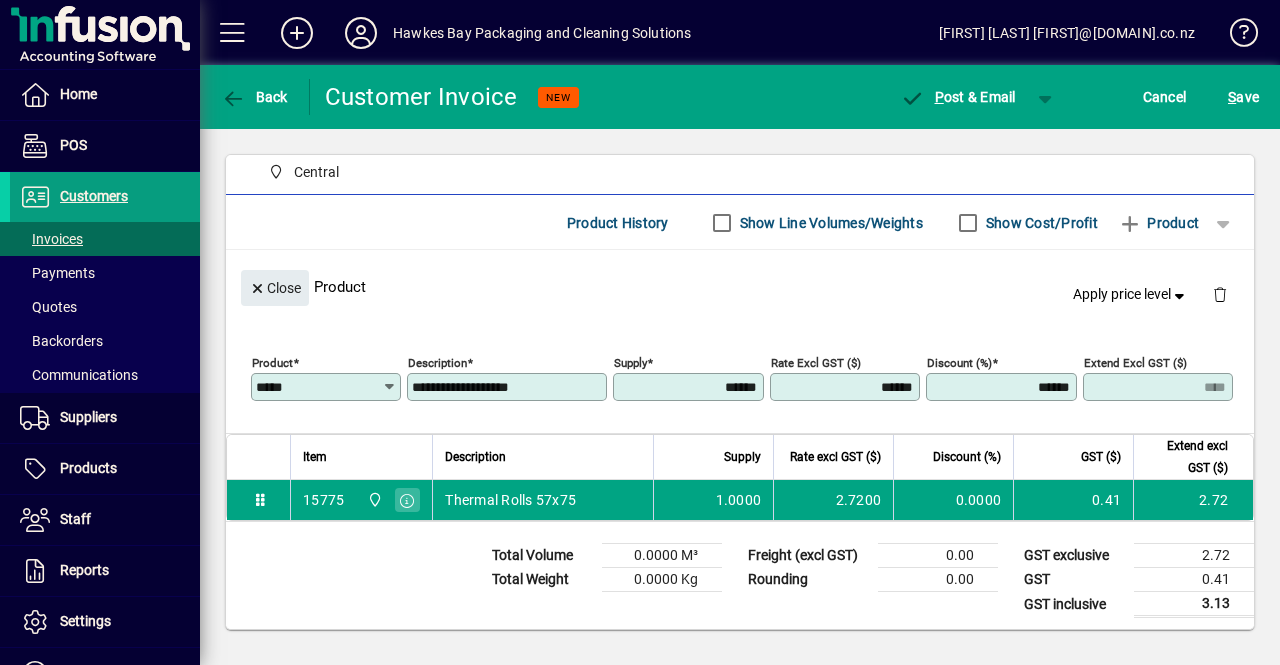 click on "**********" 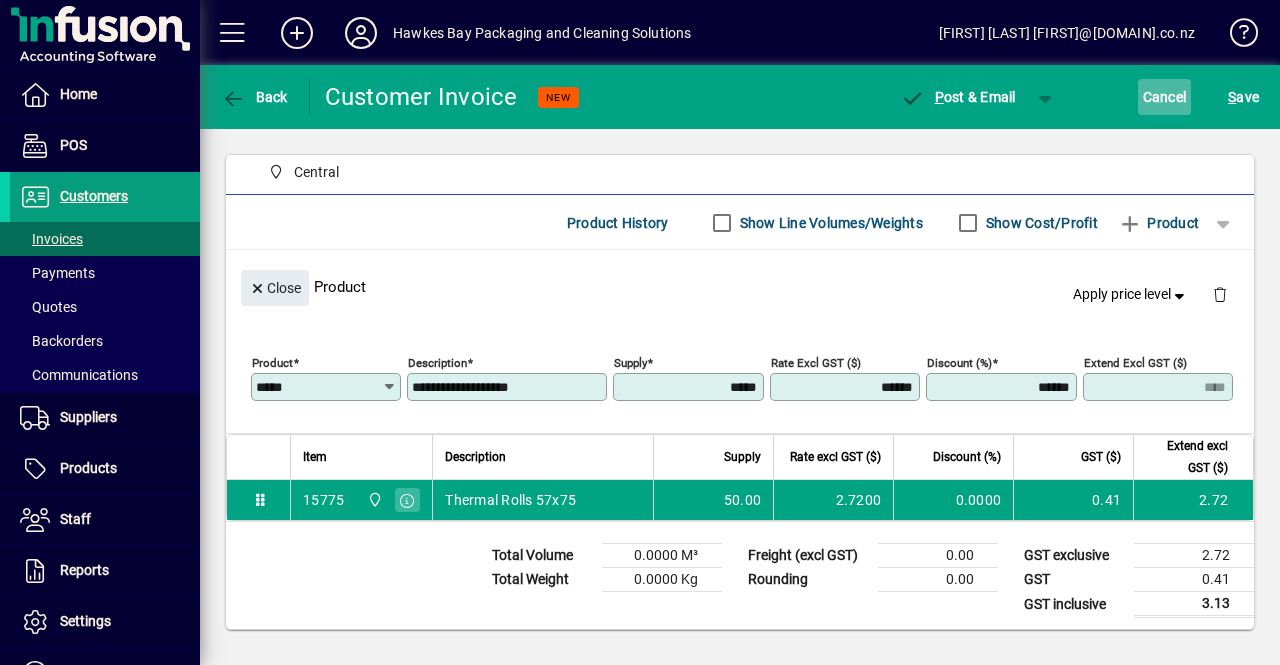 type on "*******" 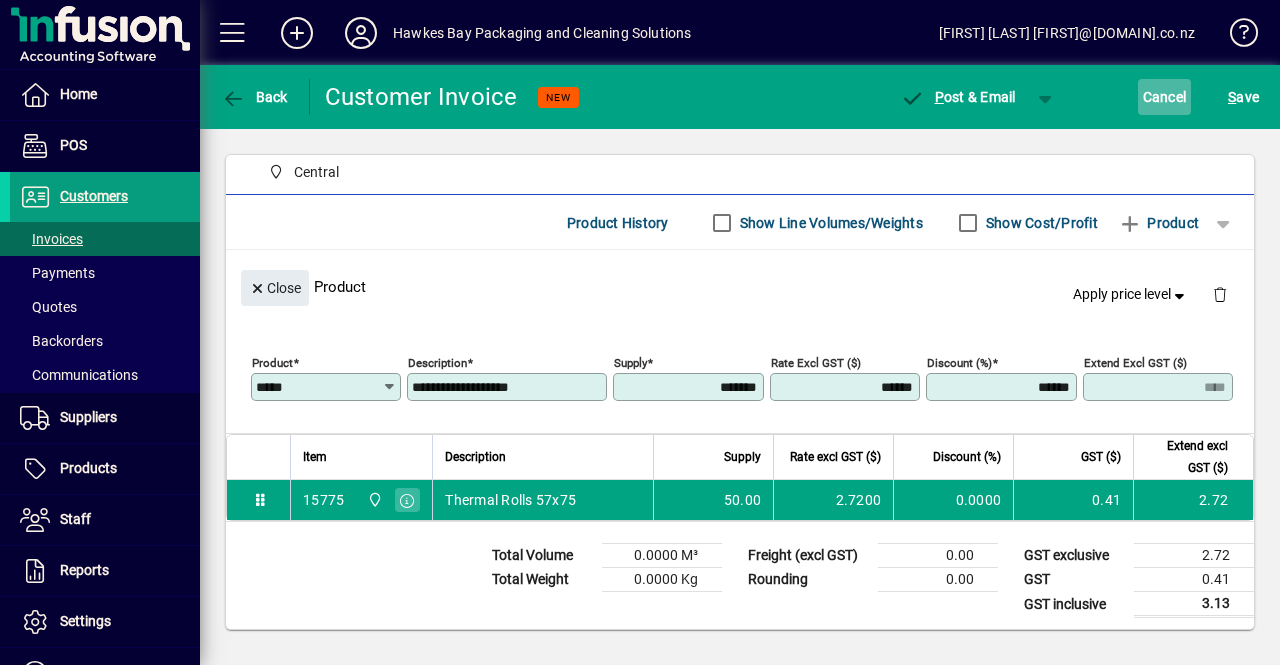 click on "Cancel" 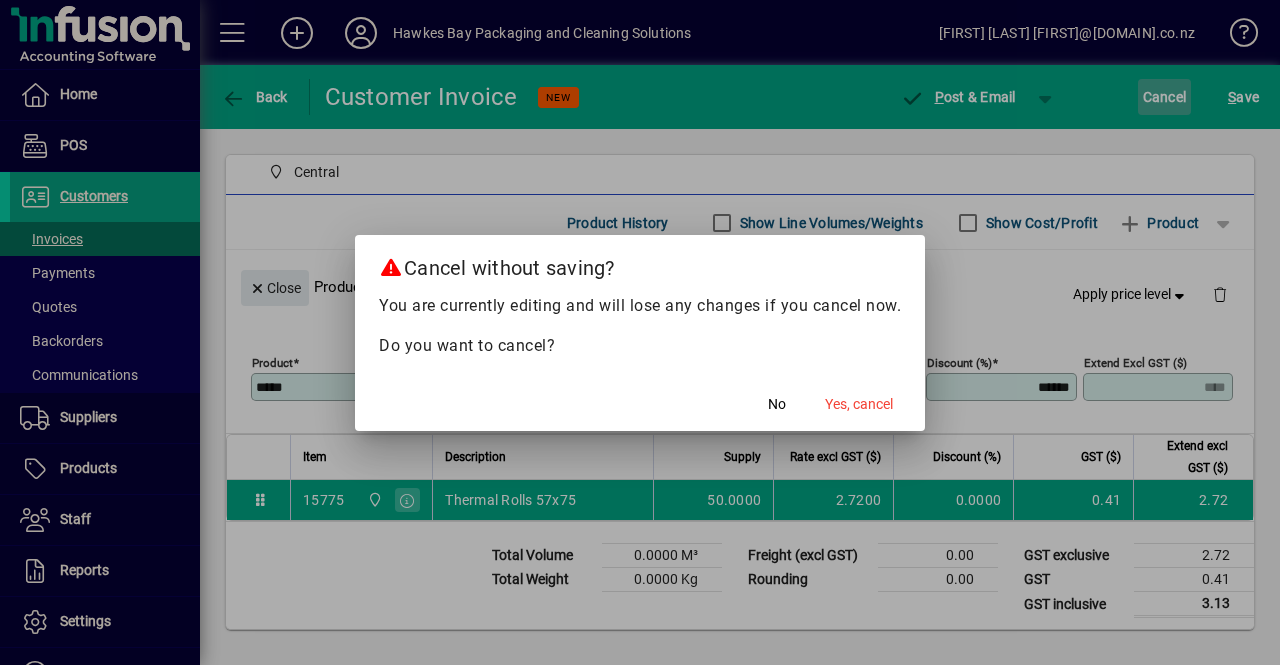 type on "******" 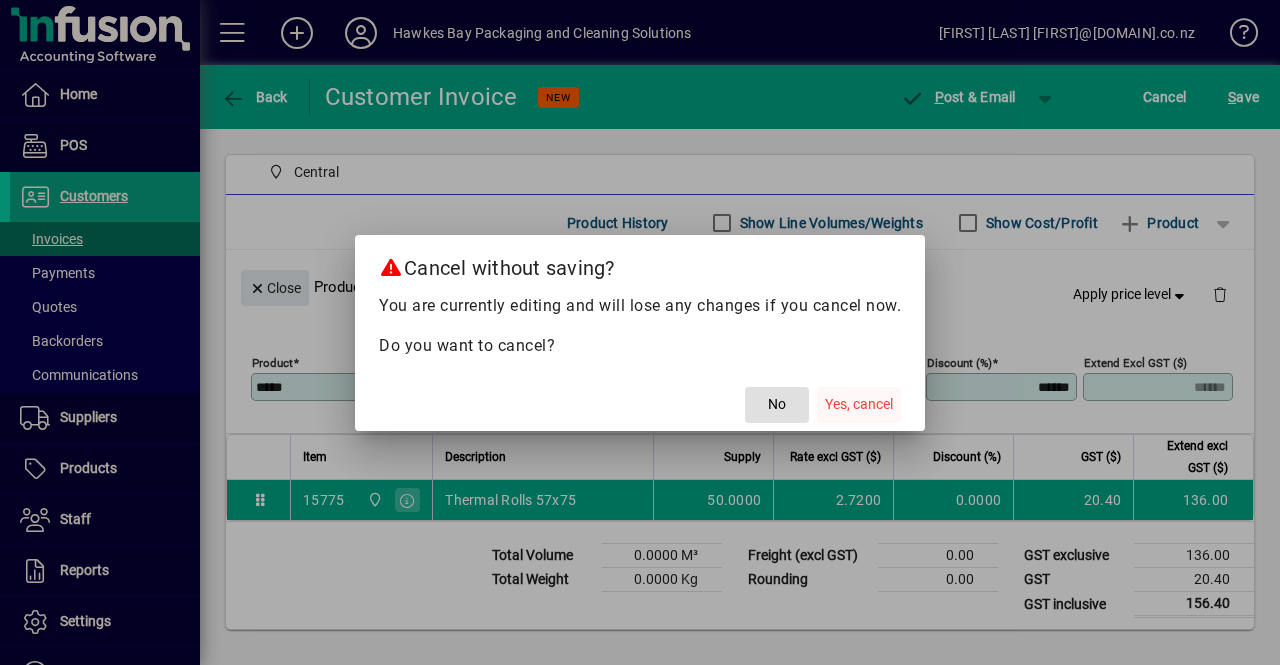 click on "Yes, cancel" 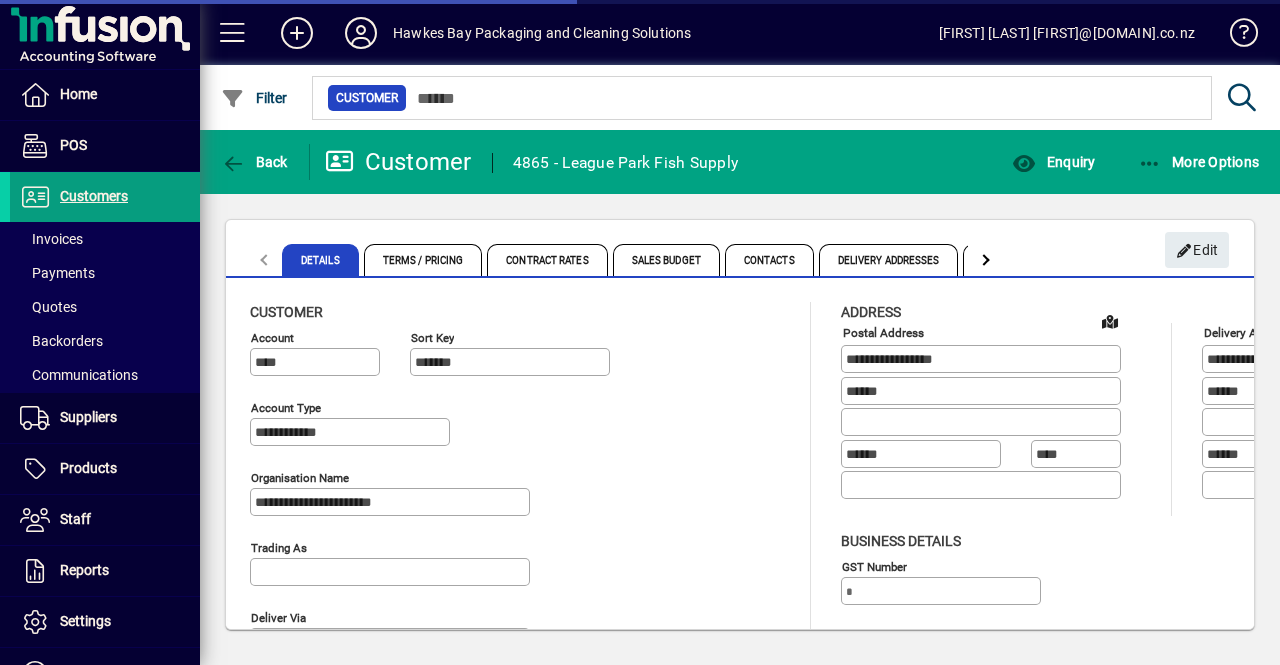 type on "**********" 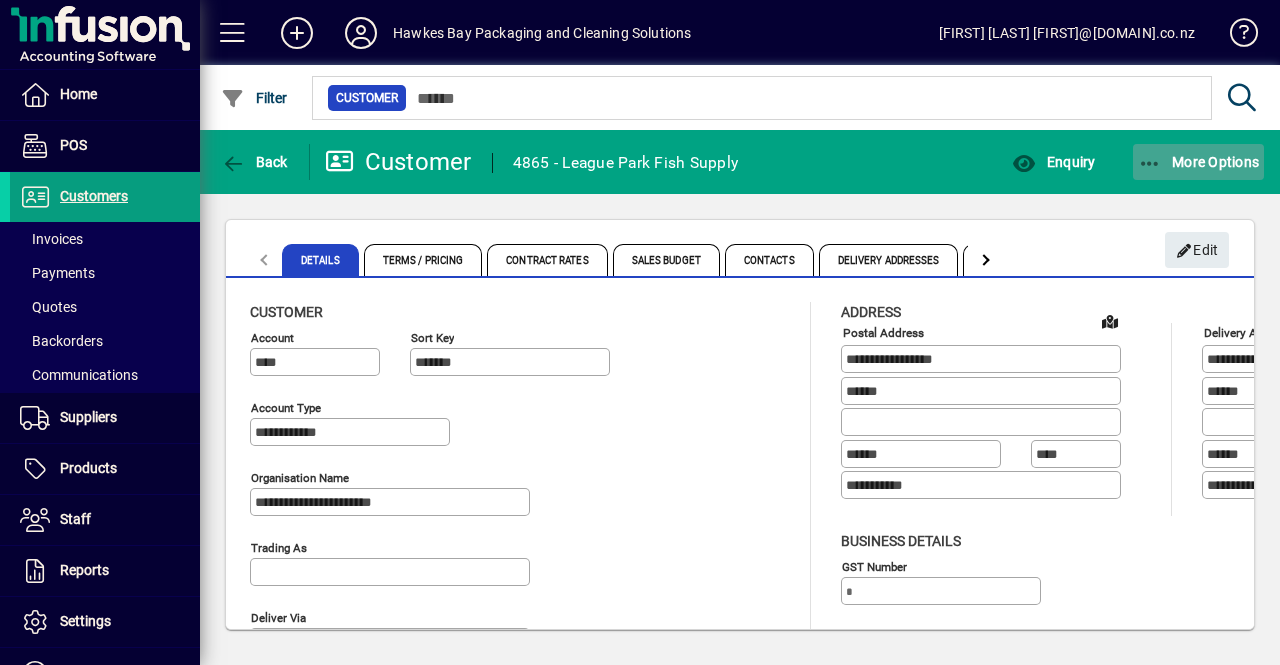 click 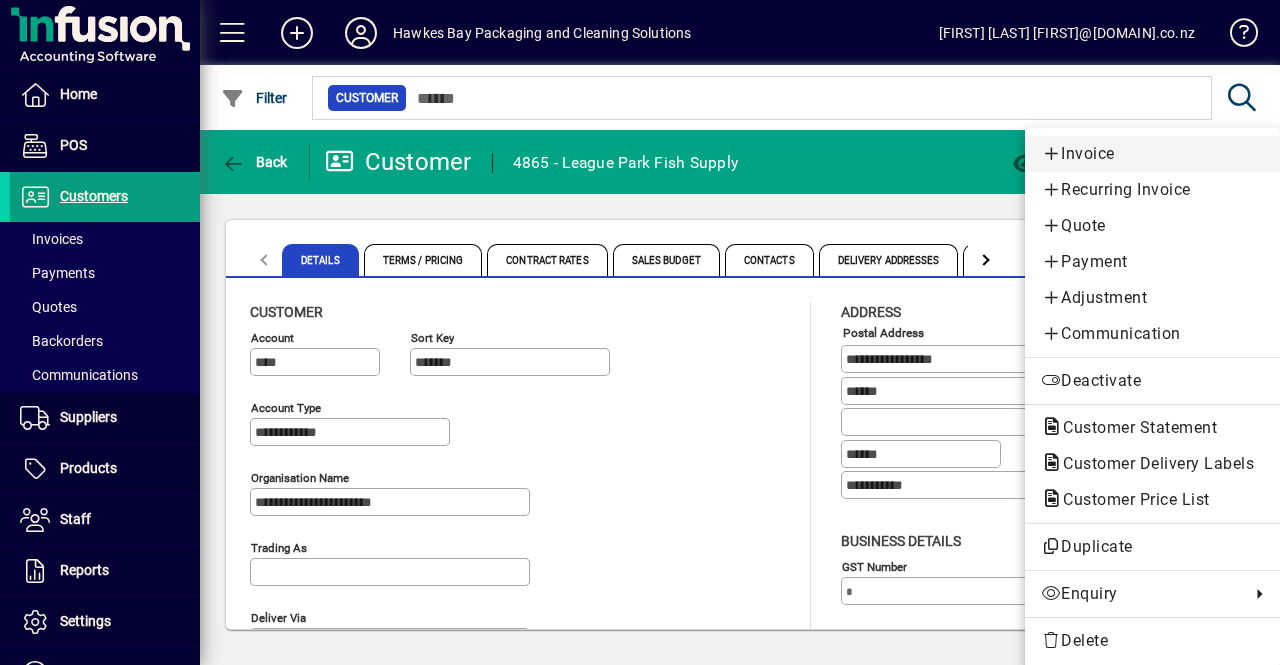 click on "Invoice" at bounding box center [1152, 154] 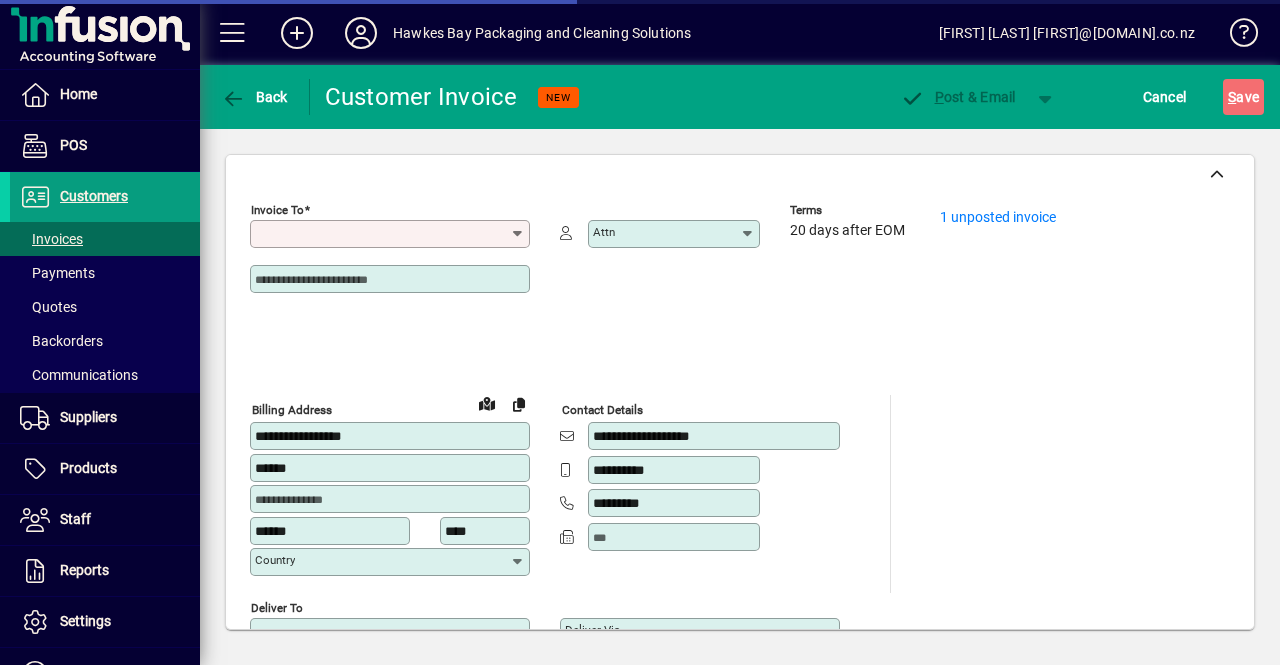 type on "**********" 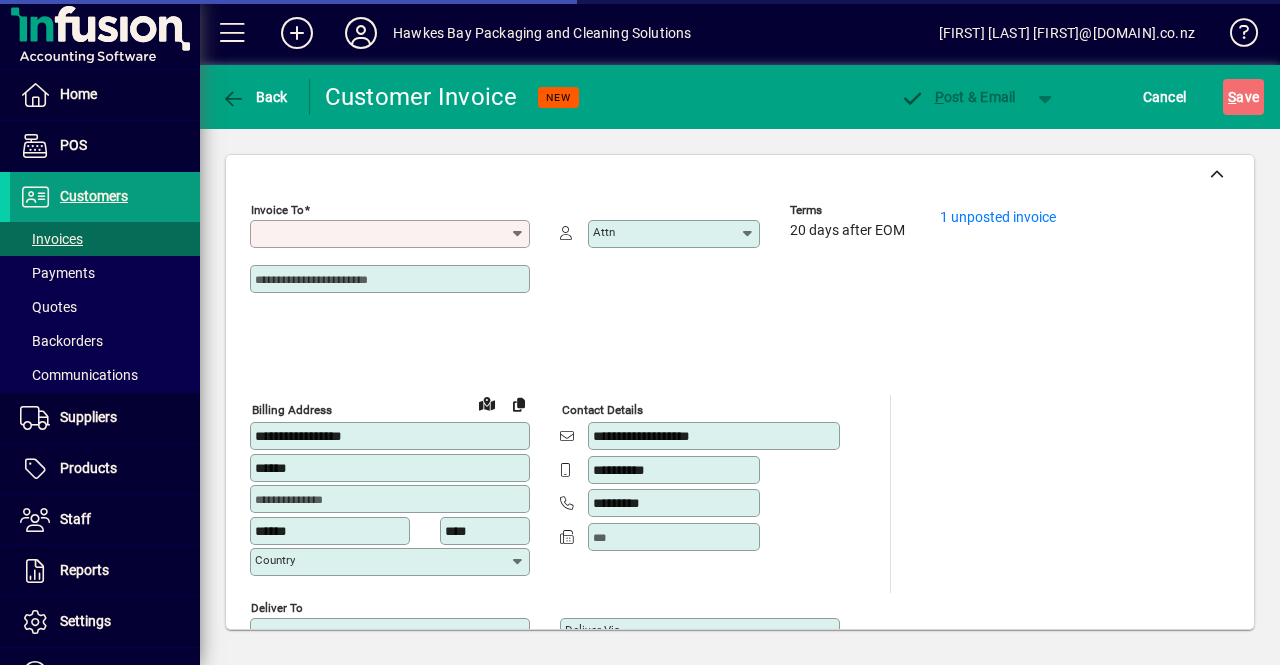 type on "**********" 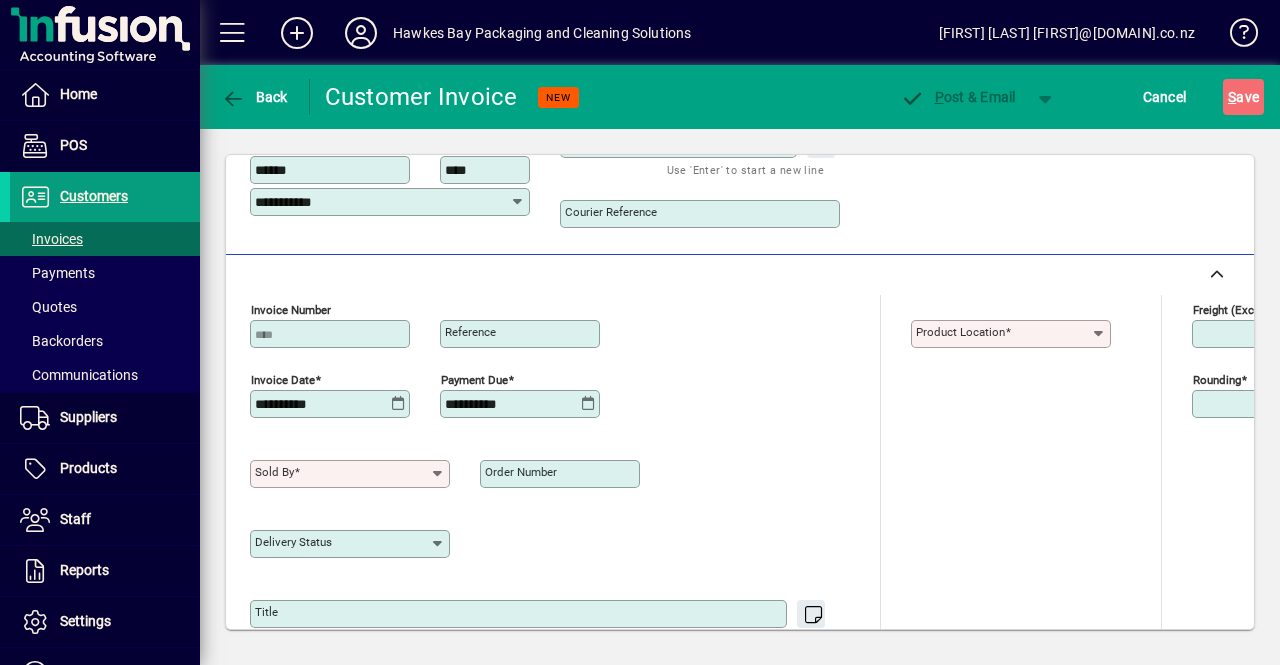 scroll, scrollTop: 641, scrollLeft: 0, axis: vertical 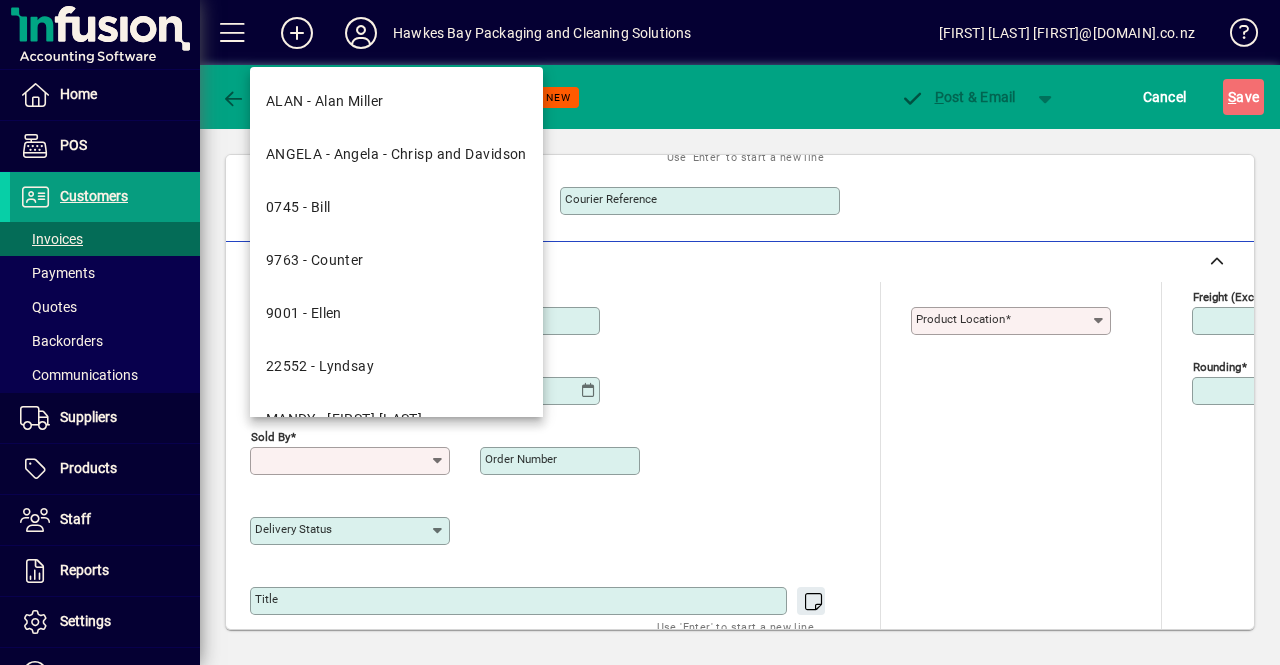 click on "Sold by" at bounding box center (342, 461) 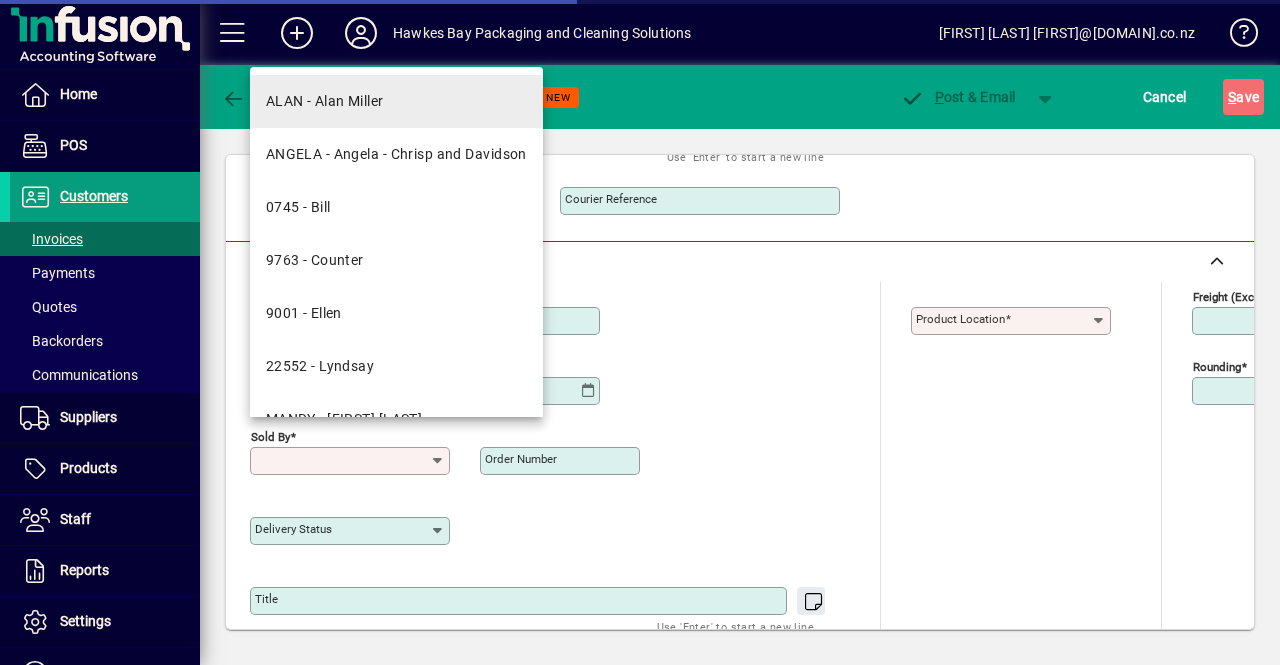 click on "ALAN - Alan Miller" at bounding box center (396, 101) 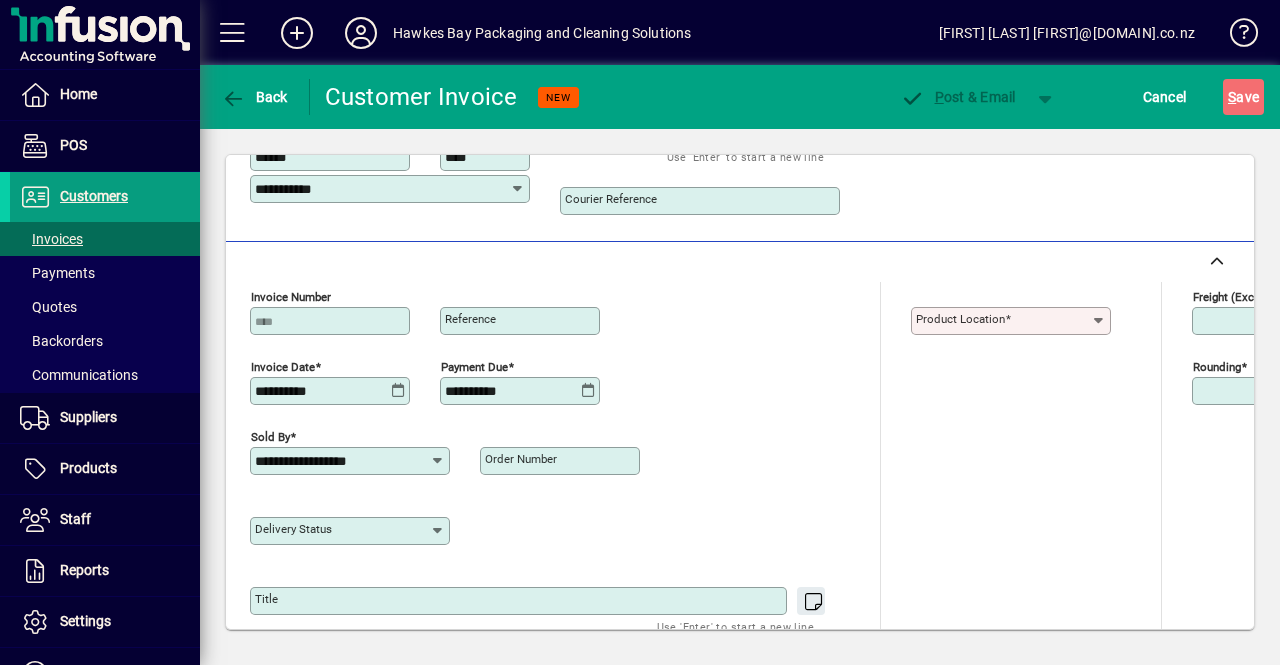 click on "Product location" at bounding box center [960, 319] 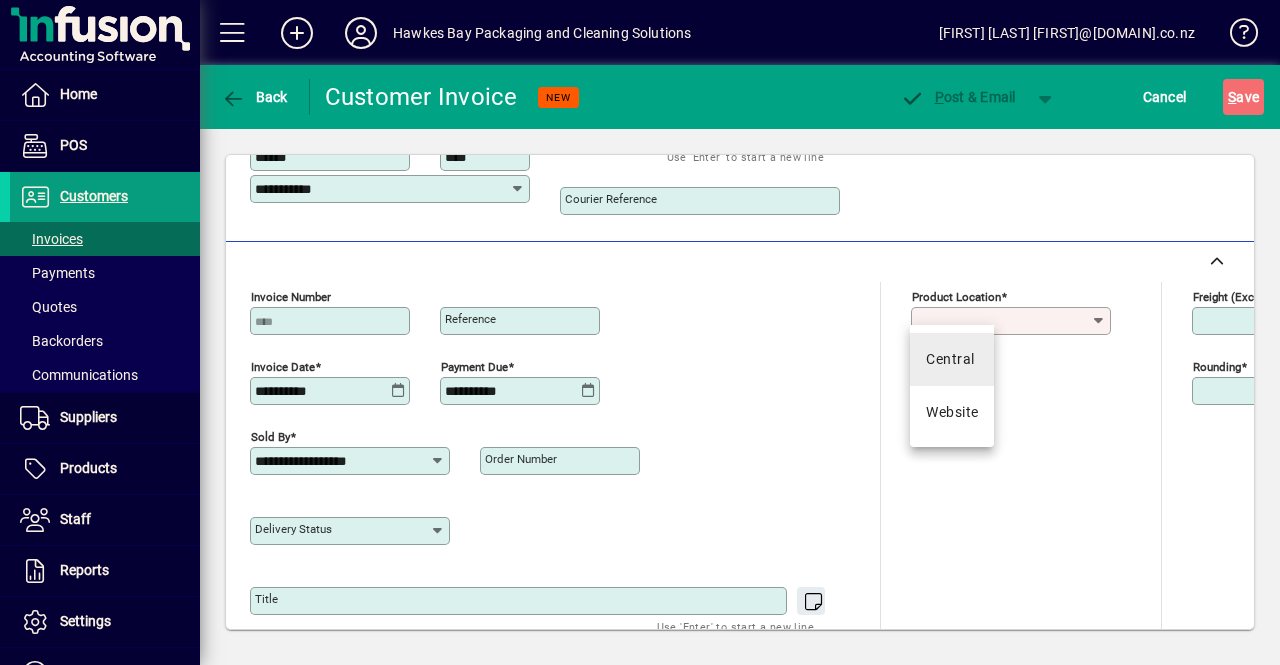 click on "Central" at bounding box center (950, 359) 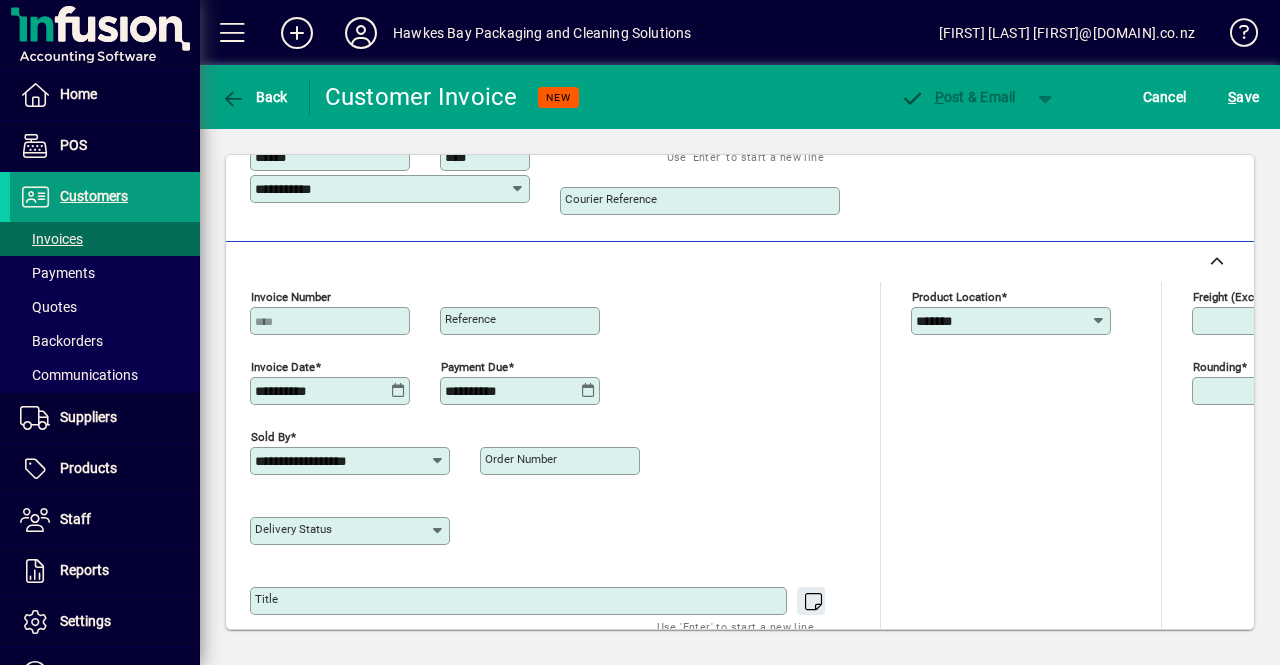 click on "**********" 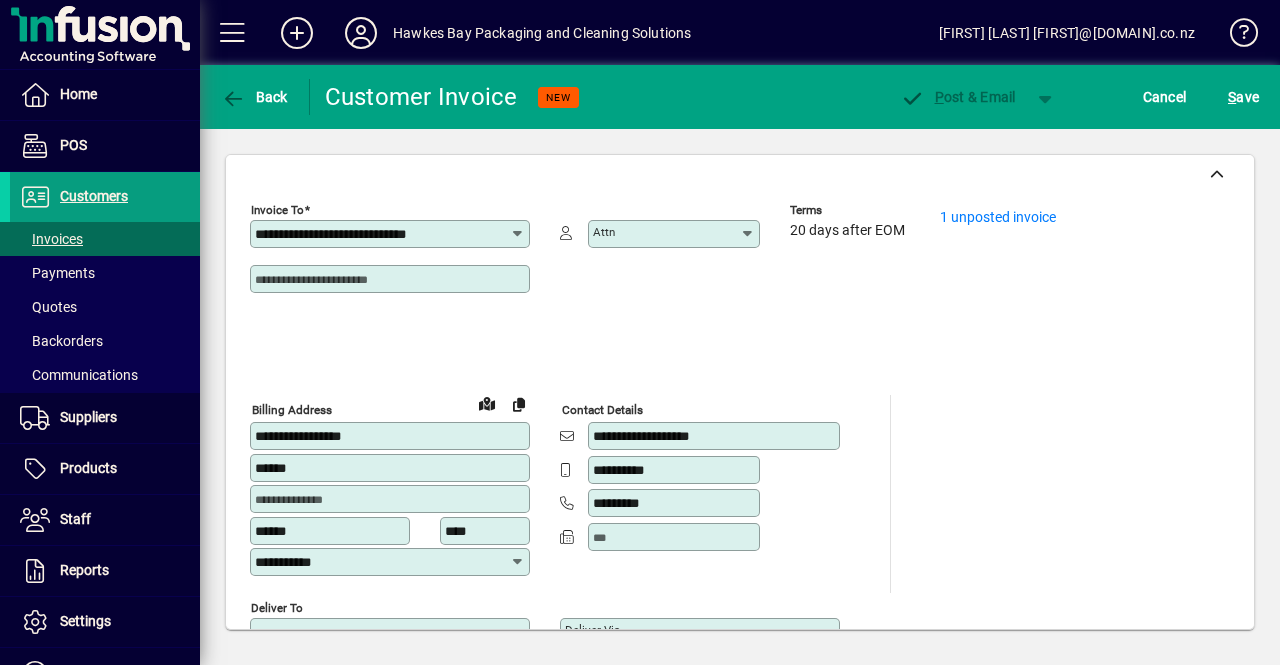 scroll, scrollTop: 867, scrollLeft: 0, axis: vertical 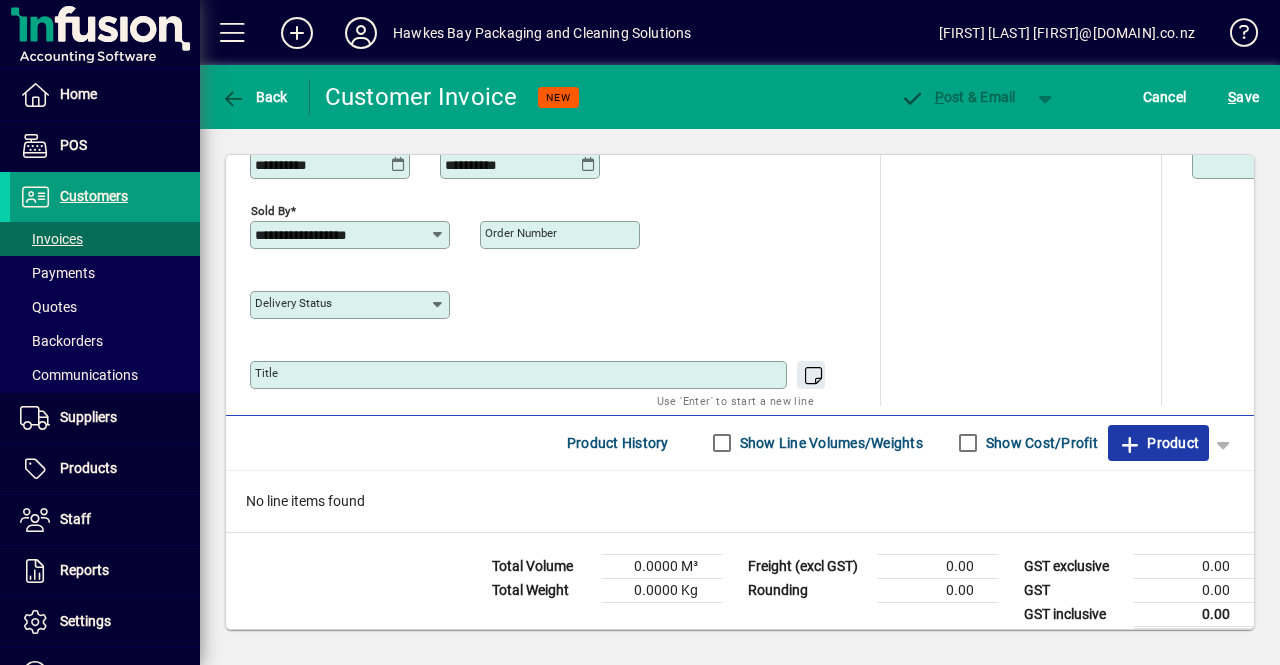click on "Product" 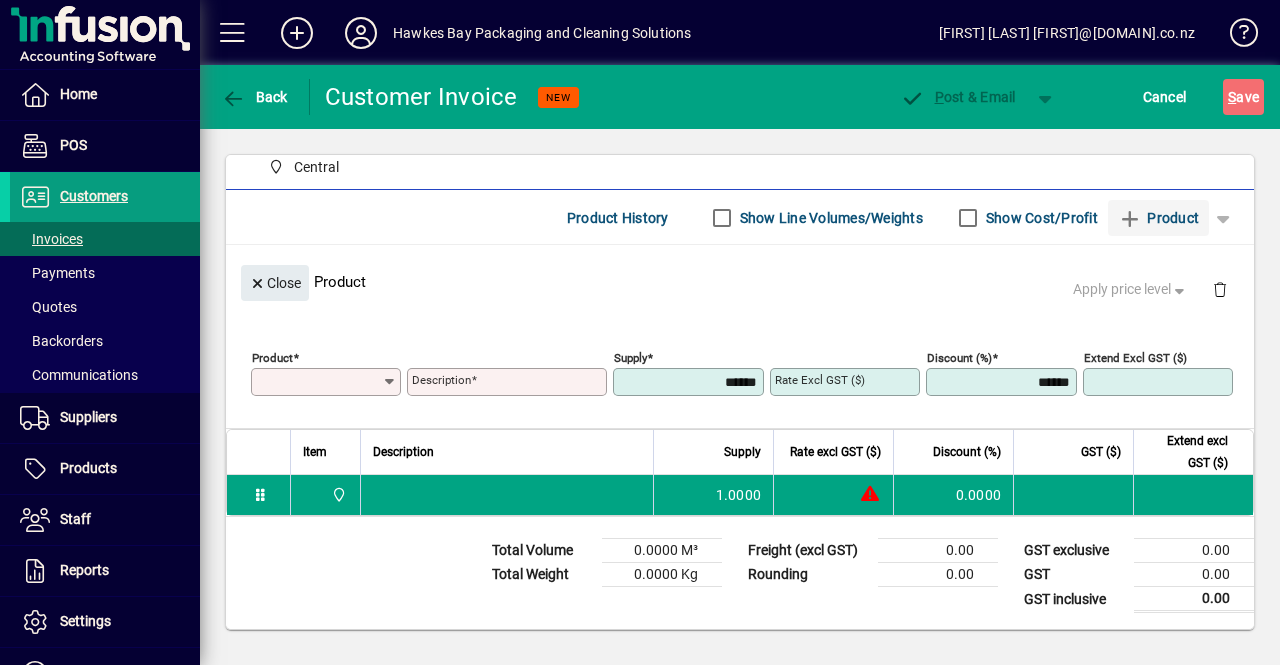 scroll, scrollTop: 216, scrollLeft: 0, axis: vertical 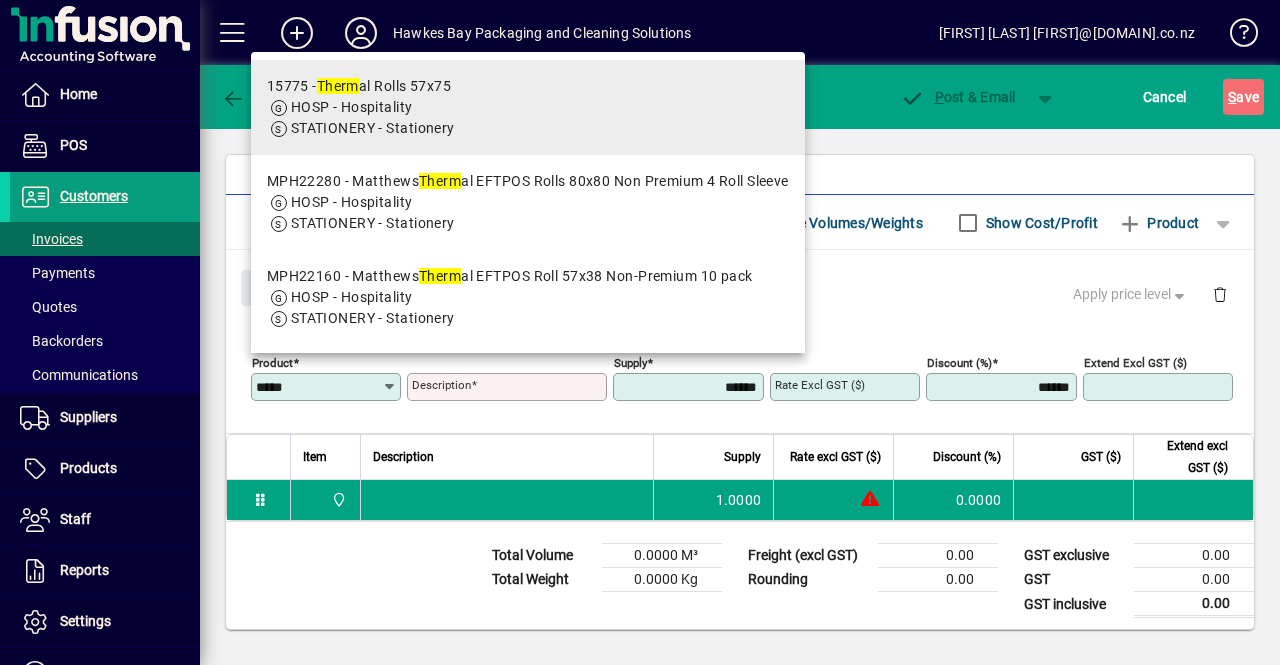 click on "15775 - Thermal Rolls 57x75 Hosp - Hospitality STATIONERY - Stationery" at bounding box center [528, 107] 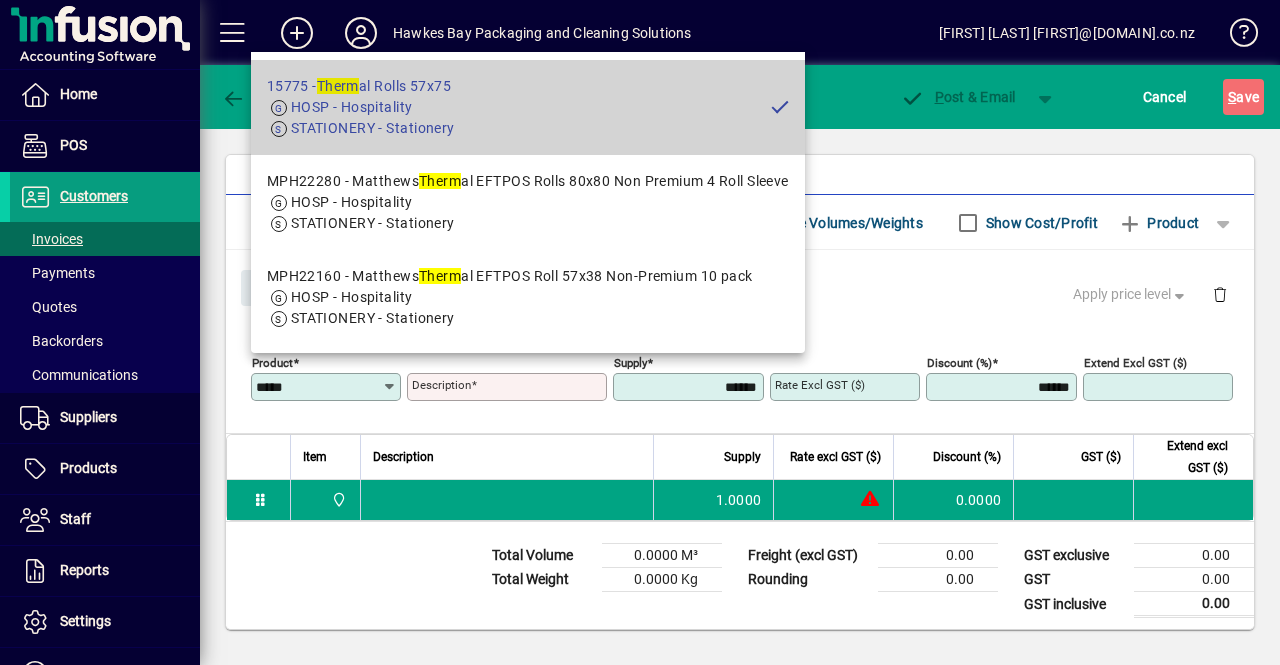 type on "**********" 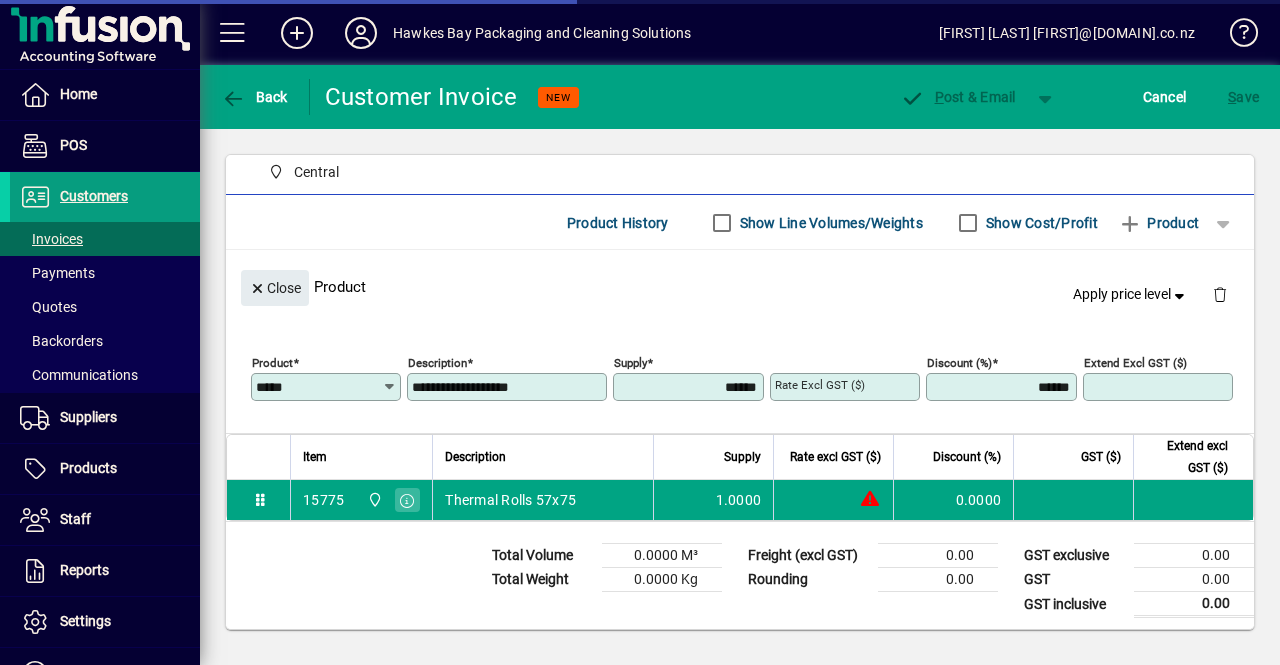 type on "******" 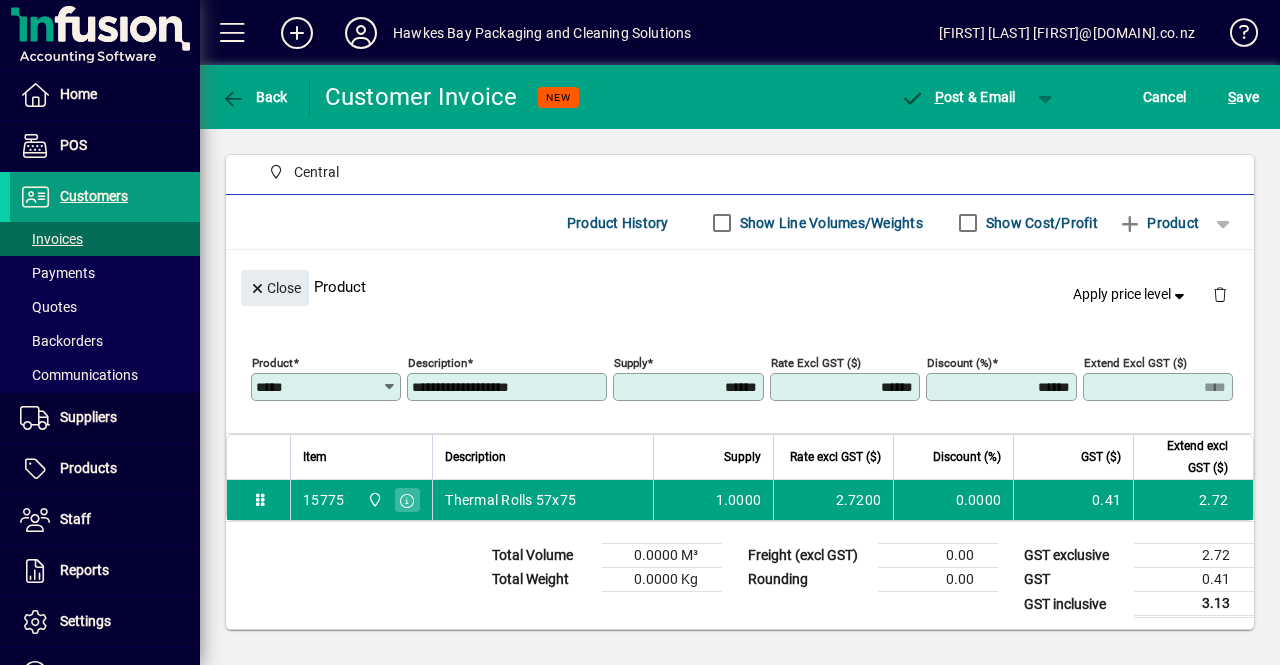 drag, startPoint x: 852, startPoint y: 393, endPoint x: 998, endPoint y: 363, distance: 149.05032 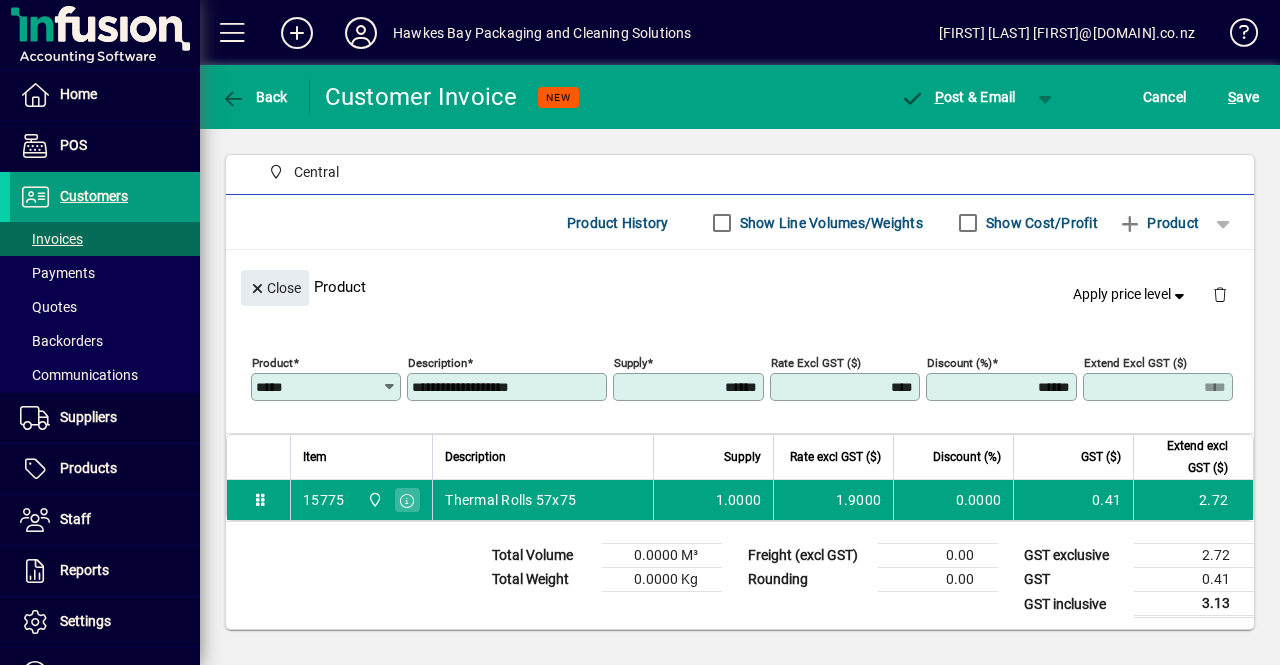 type on "******" 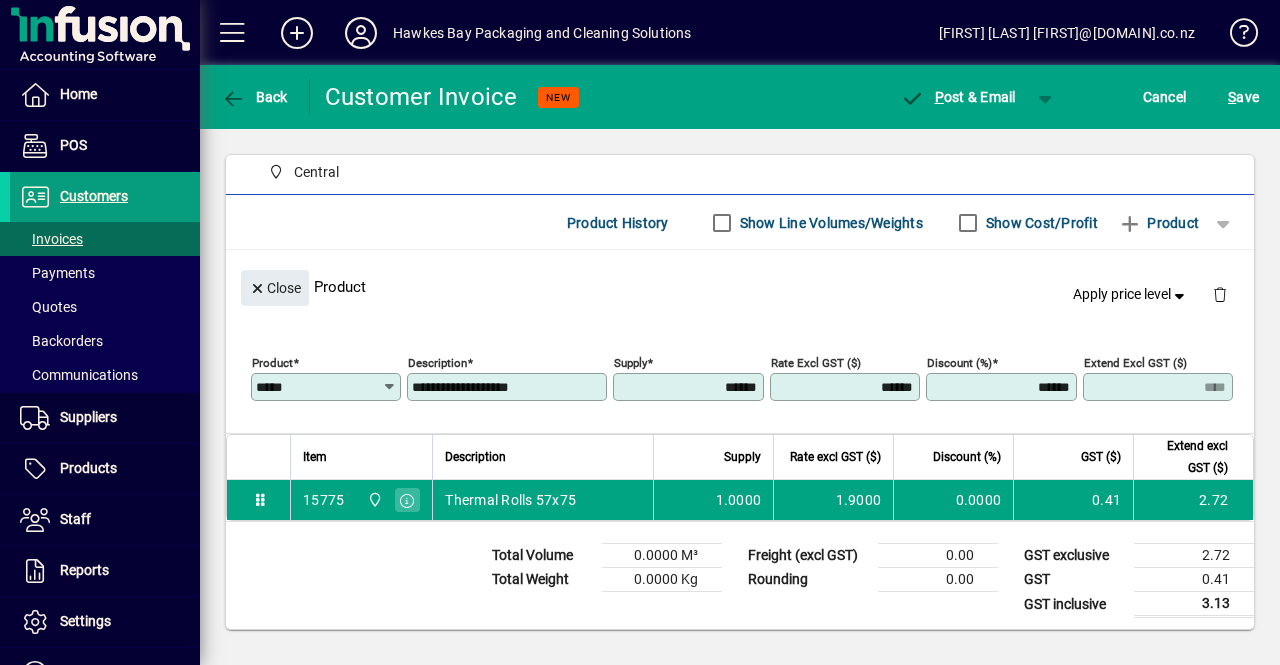 click on "**********" 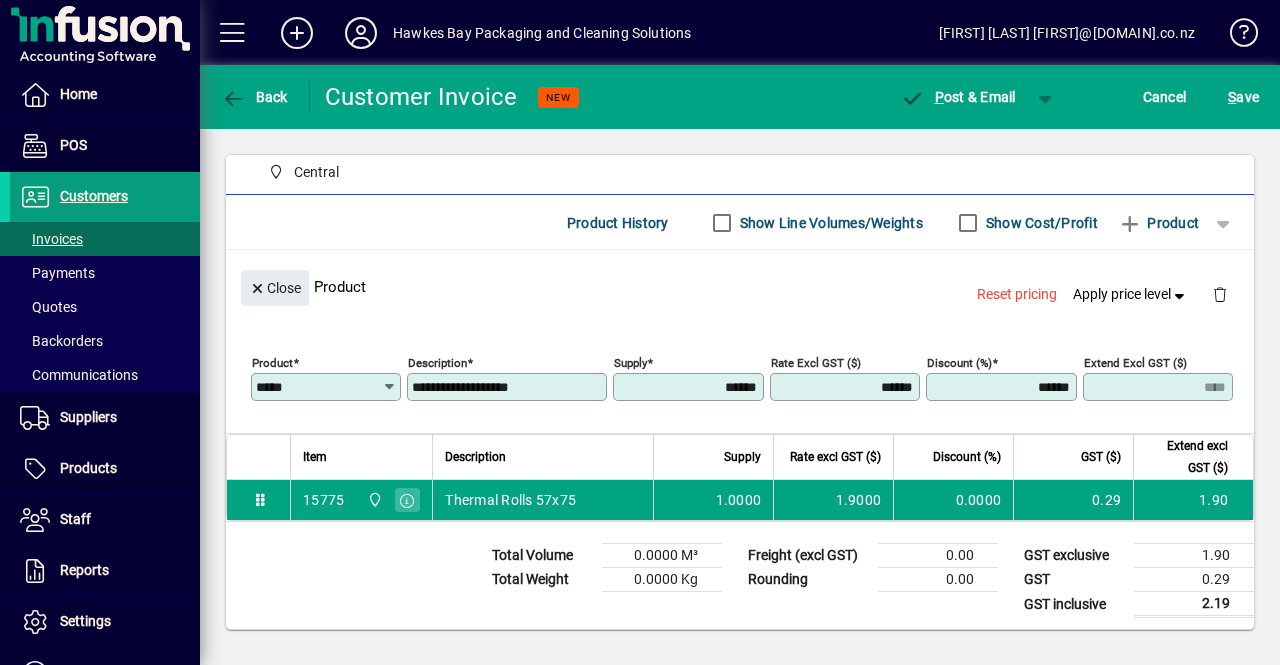 drag, startPoint x: 702, startPoint y: 392, endPoint x: 838, endPoint y: 382, distance: 136.36716 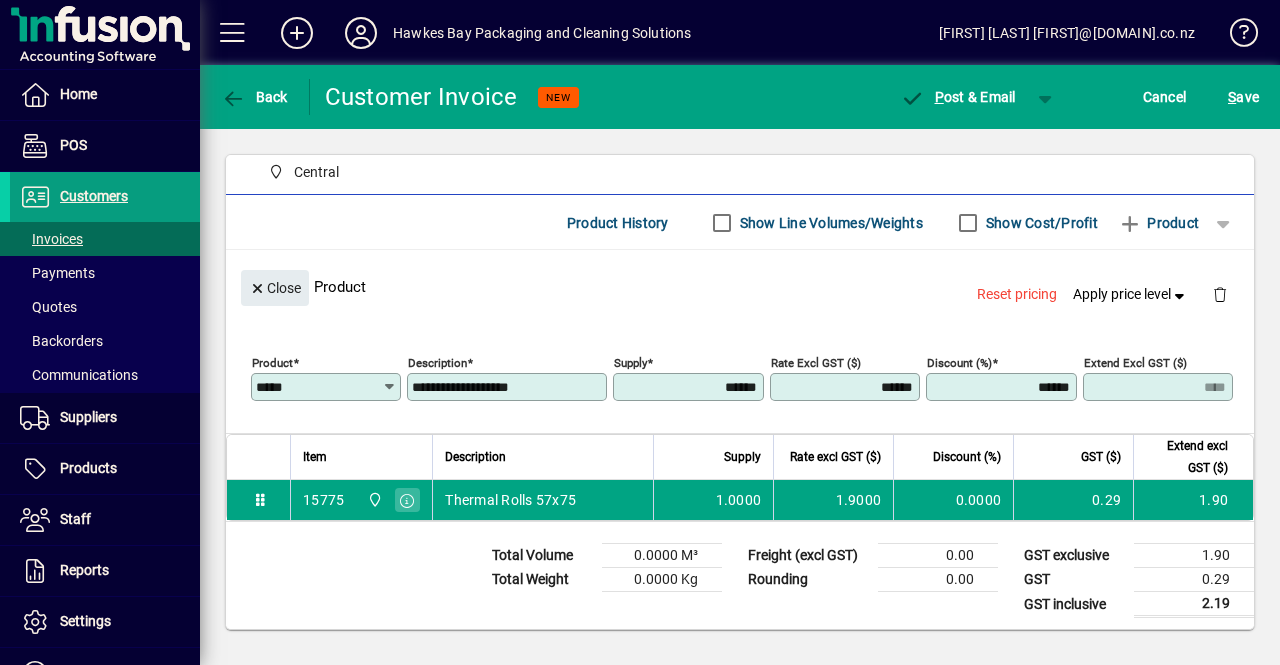 click on "**********" 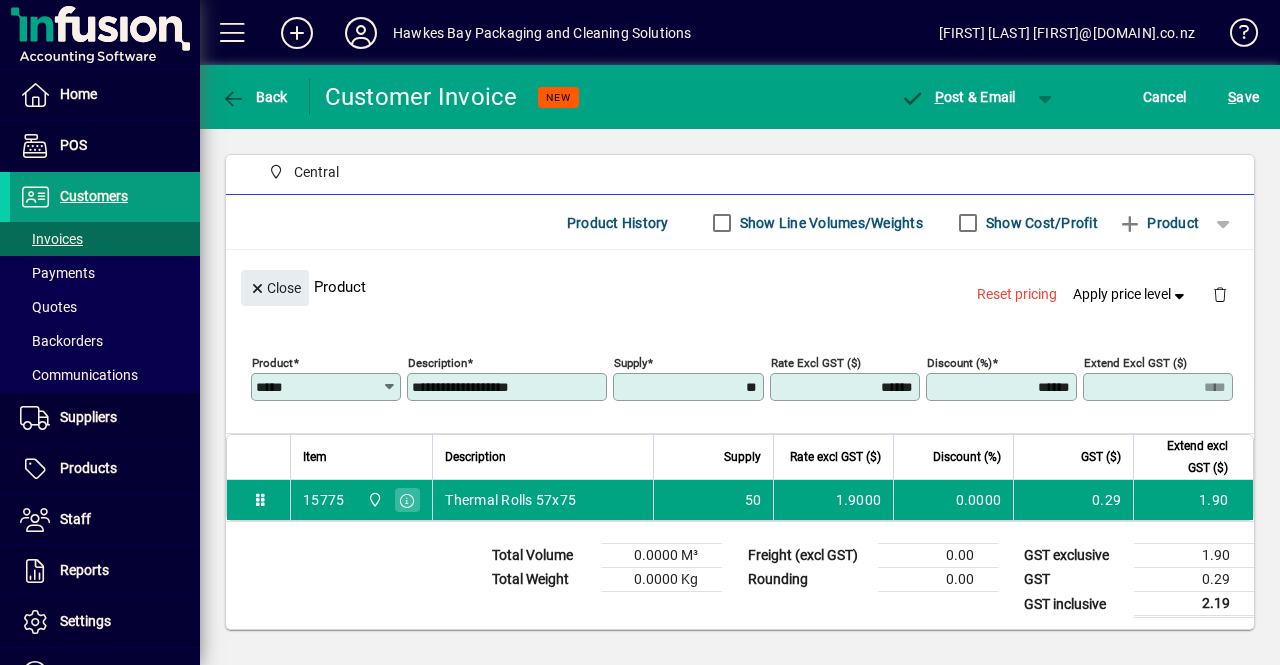 click on "Close Product Reset pricing Apply price level" 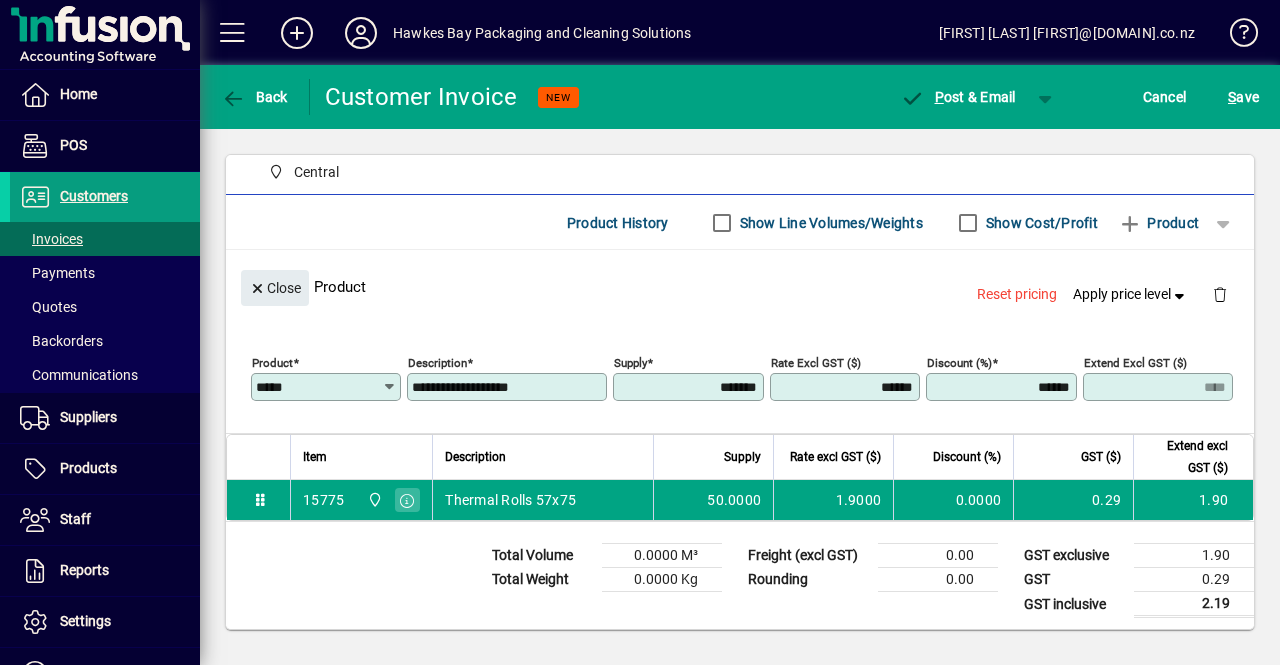 type on "*****" 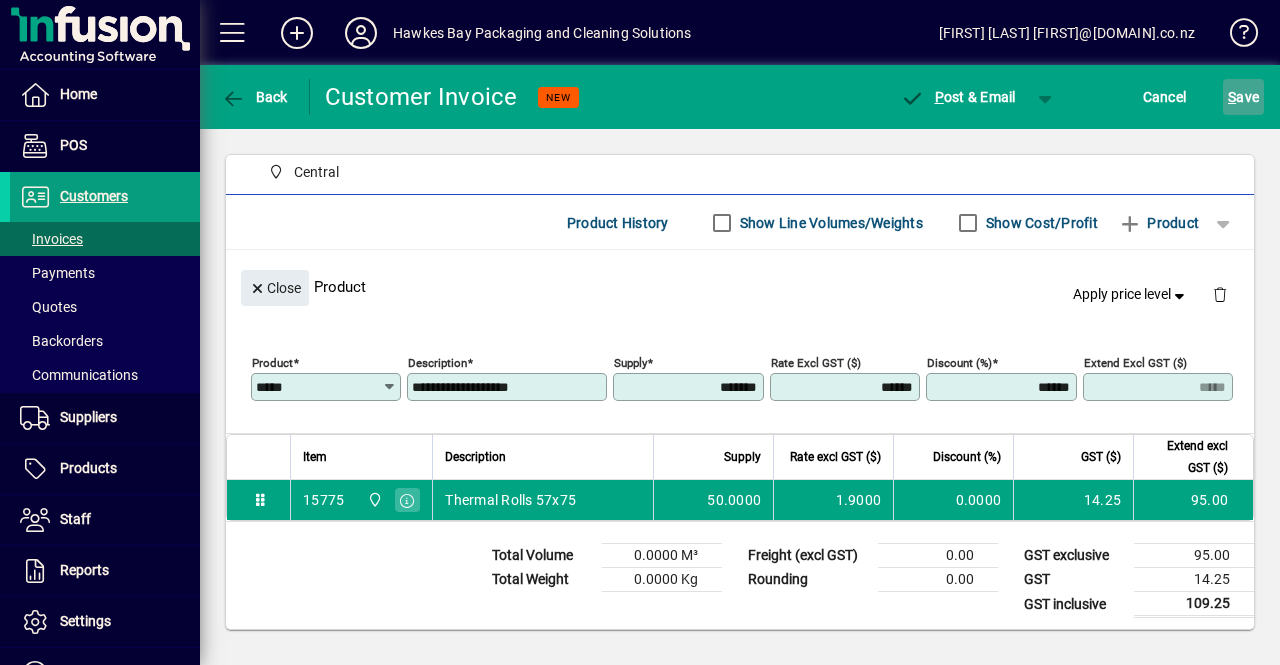 click on "S ave" 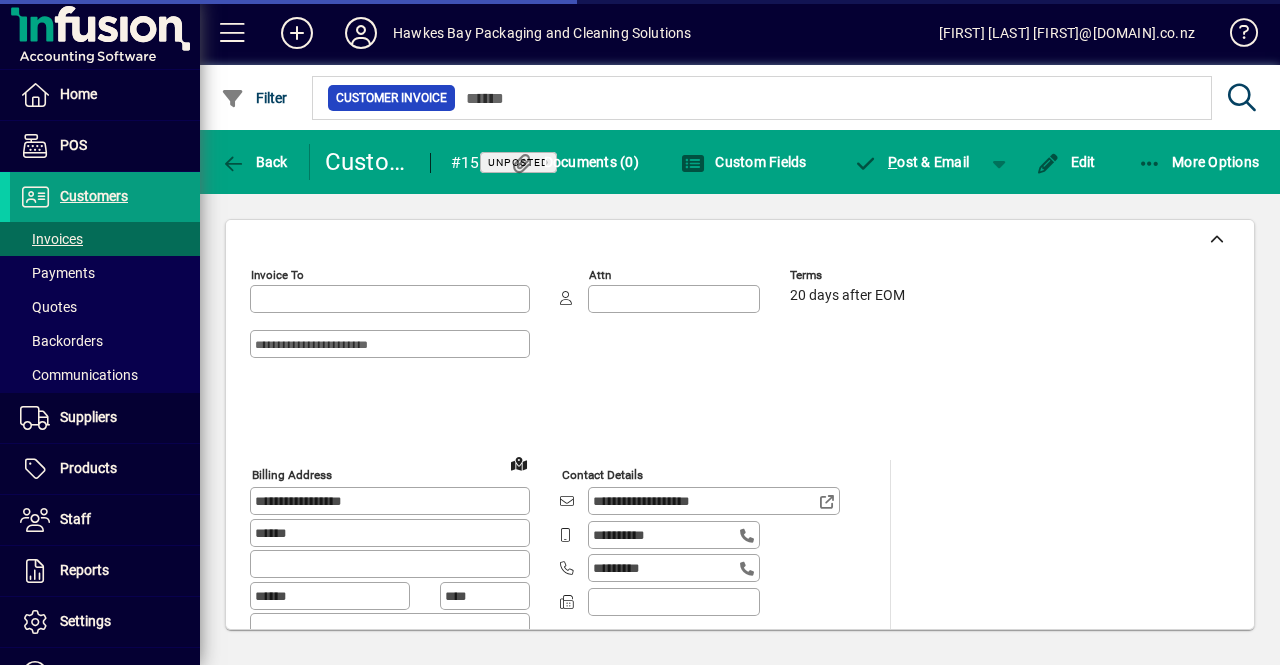 type on "**********" 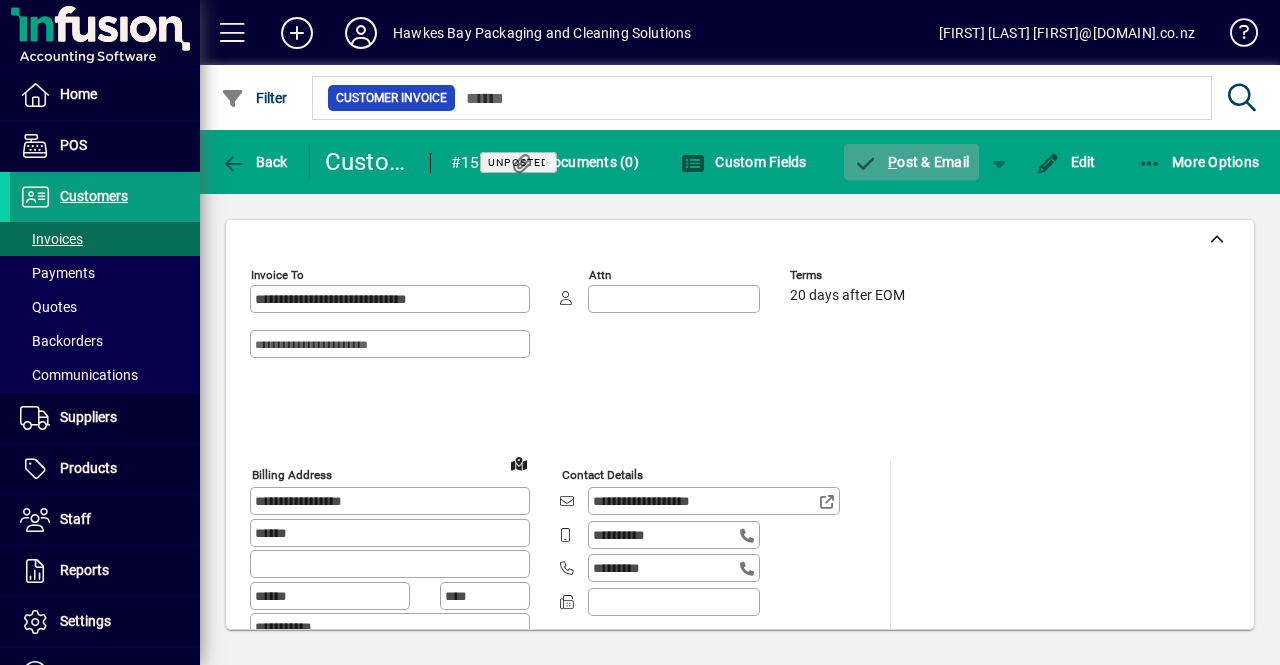 click on "P ost & Email" 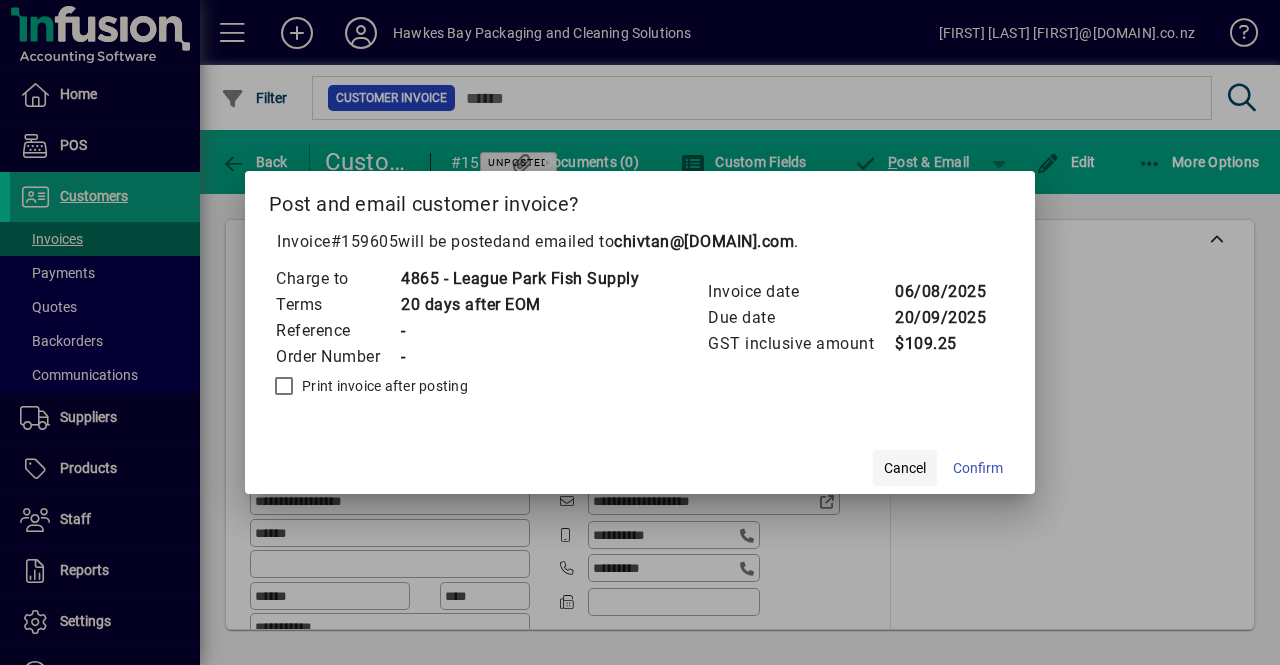 click on "Cancel" 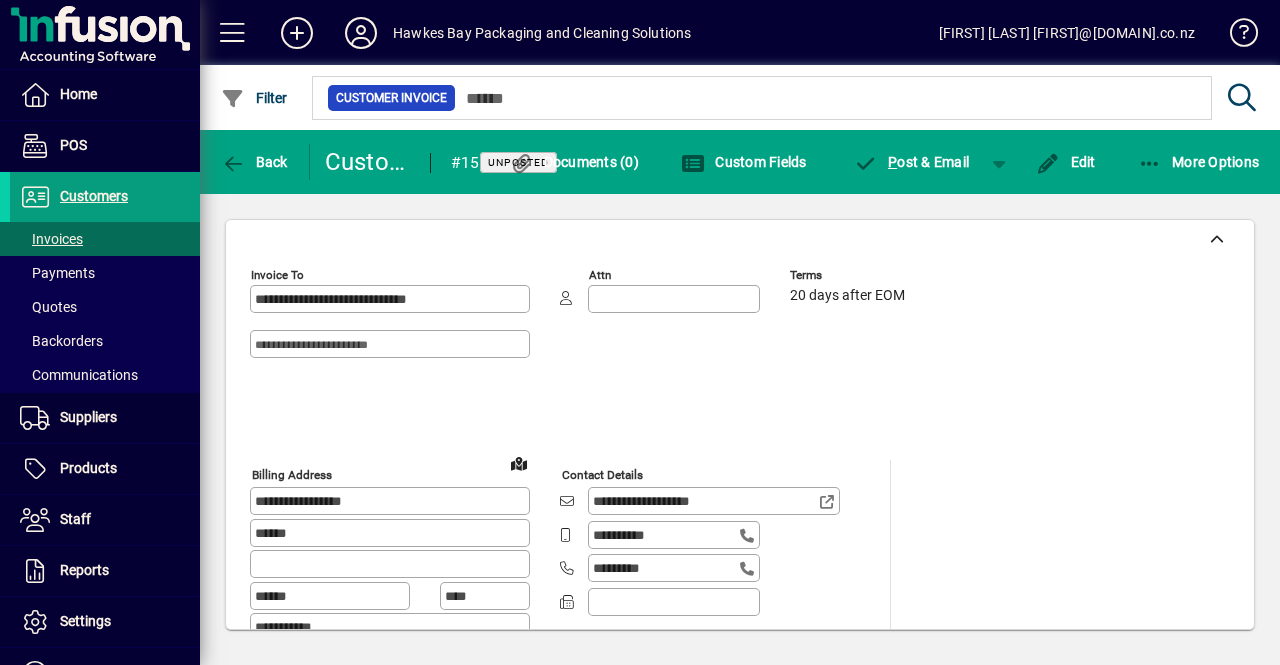 click on "**********" 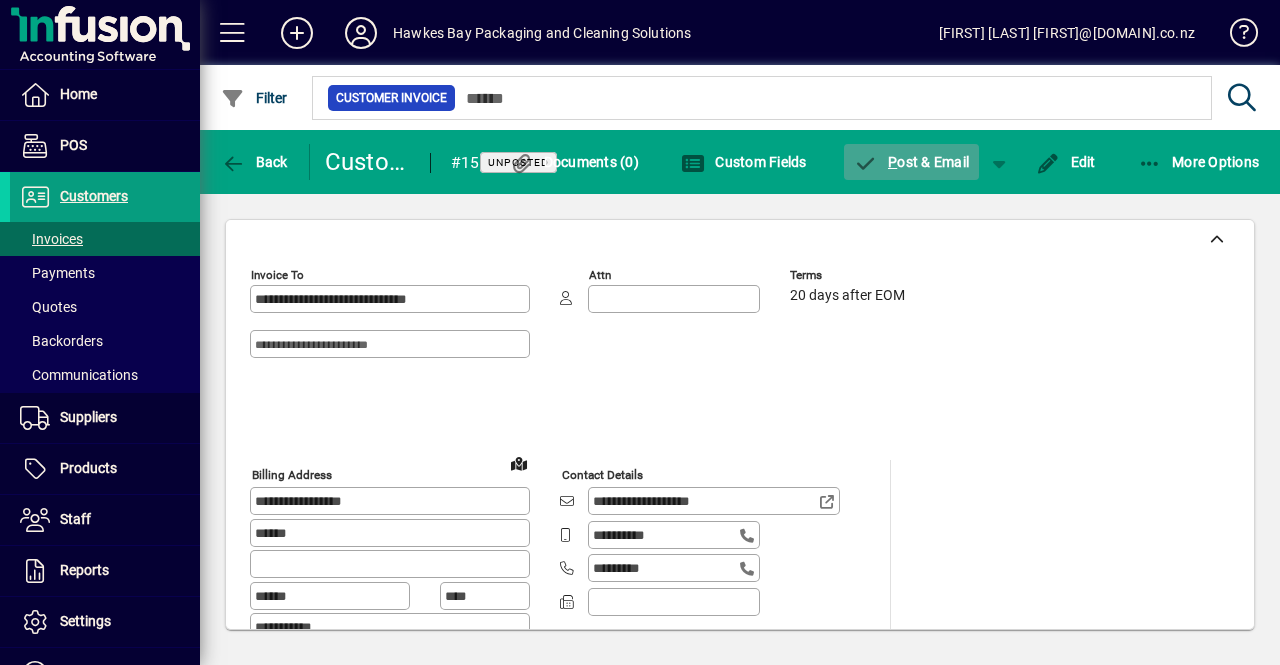 click on "P ost & Email" 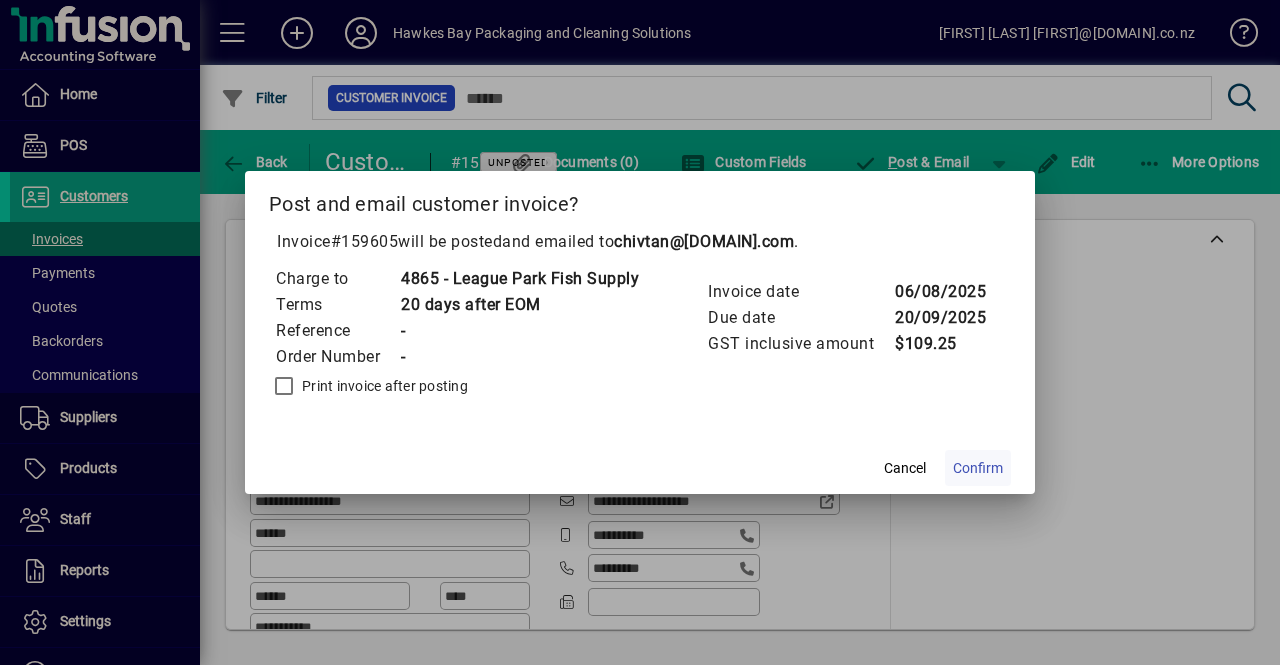 click on "Confirm" 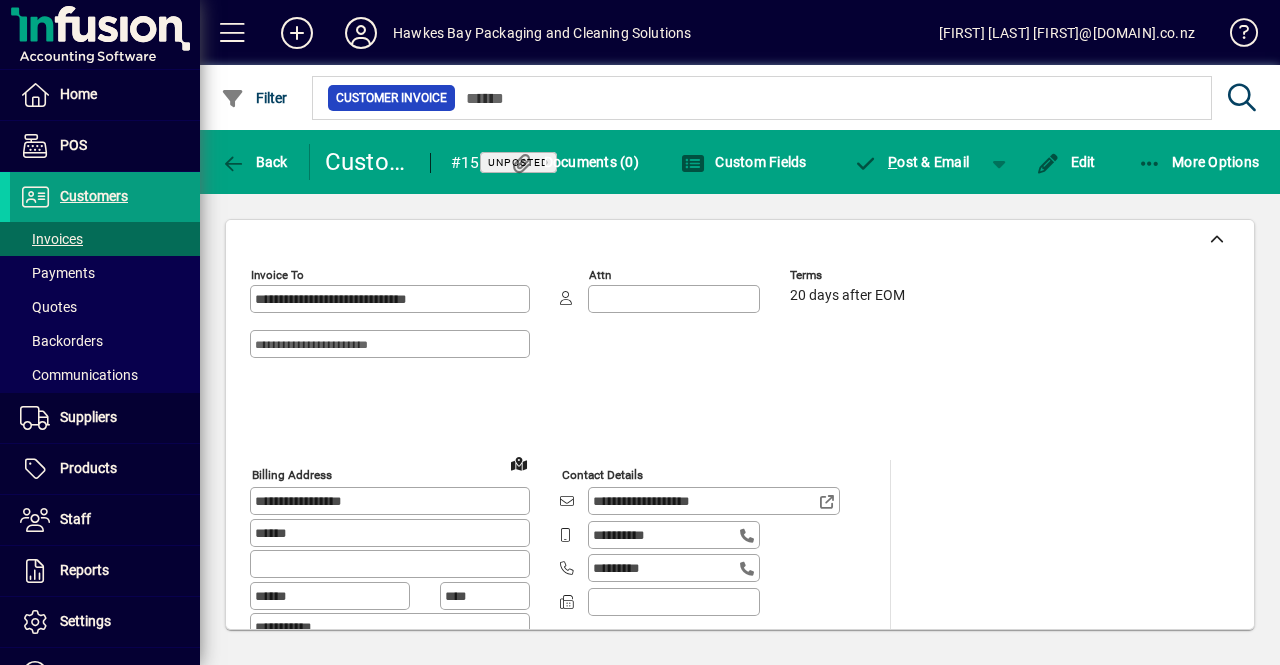 click on "**********" 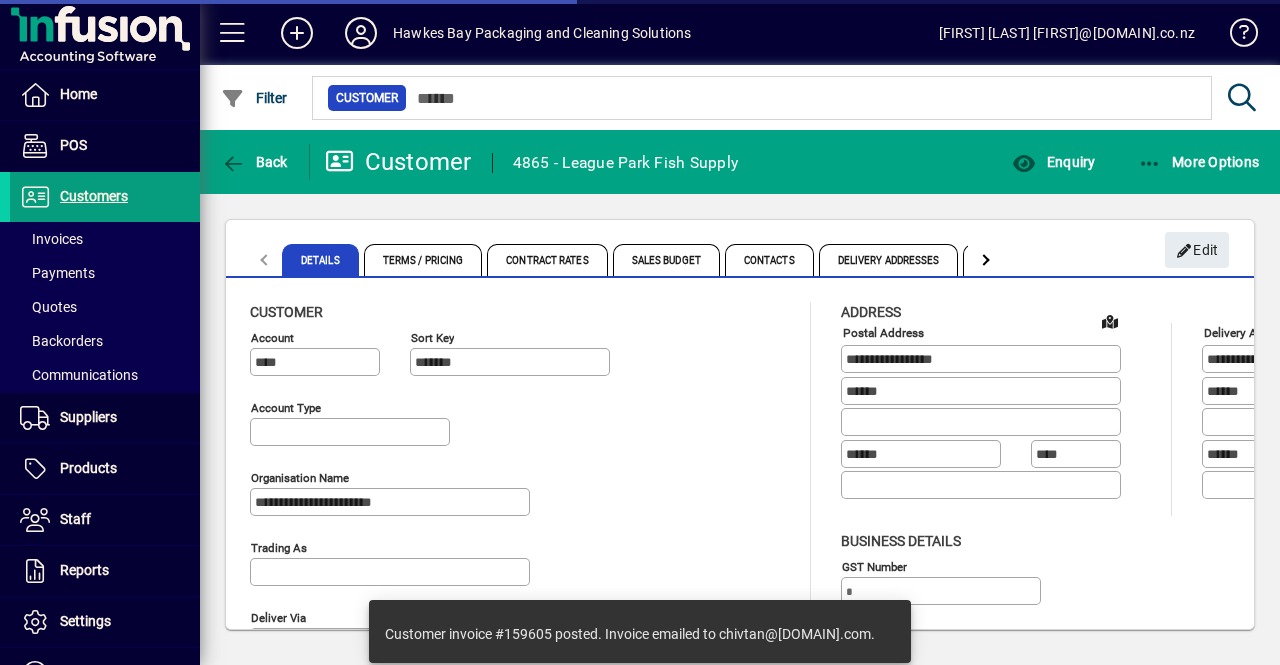 type on "**********" 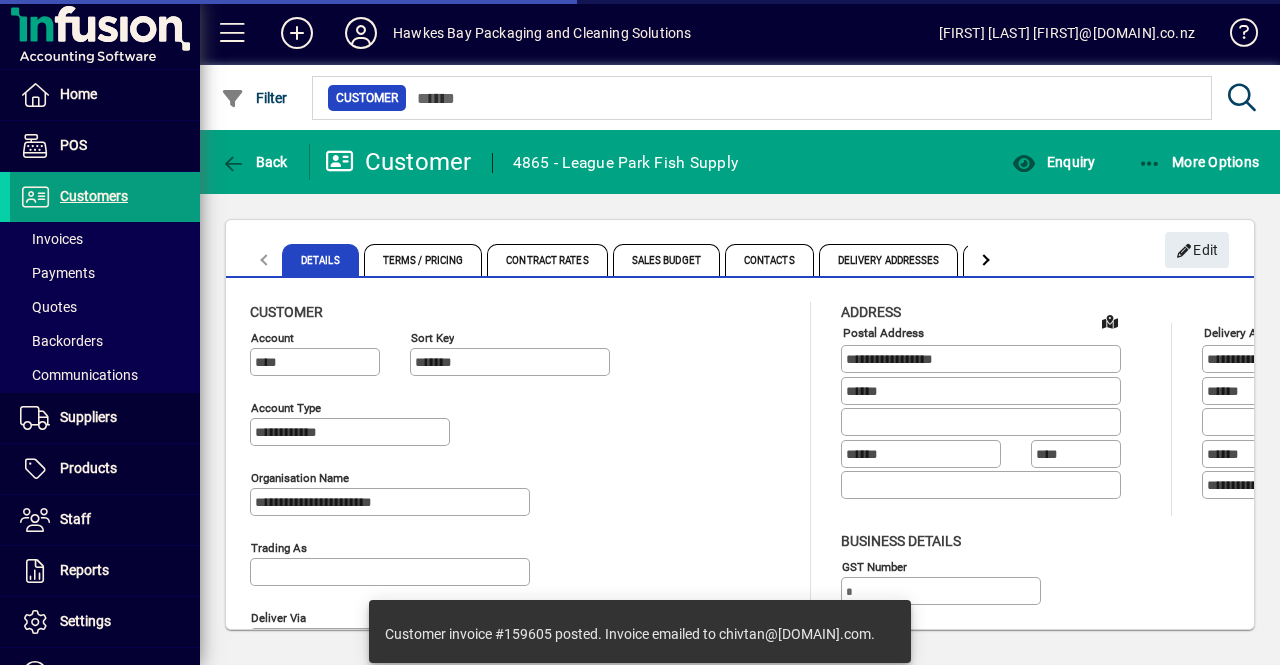 type on "**********" 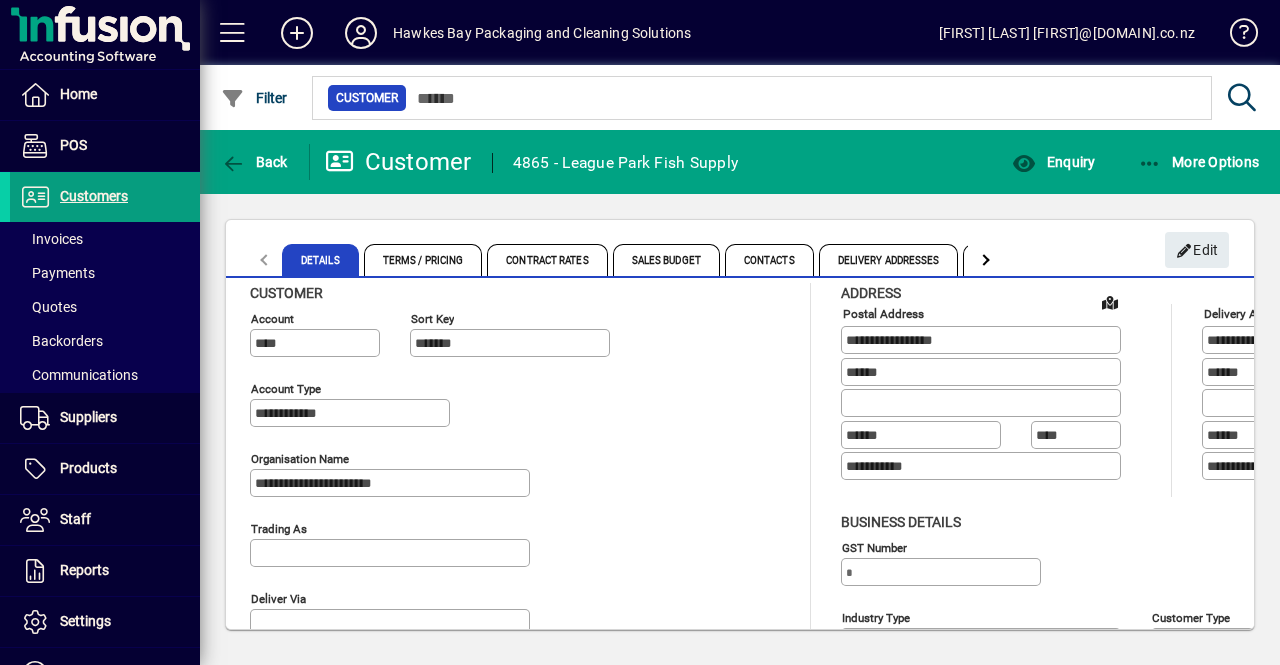 scroll, scrollTop: 0, scrollLeft: 0, axis: both 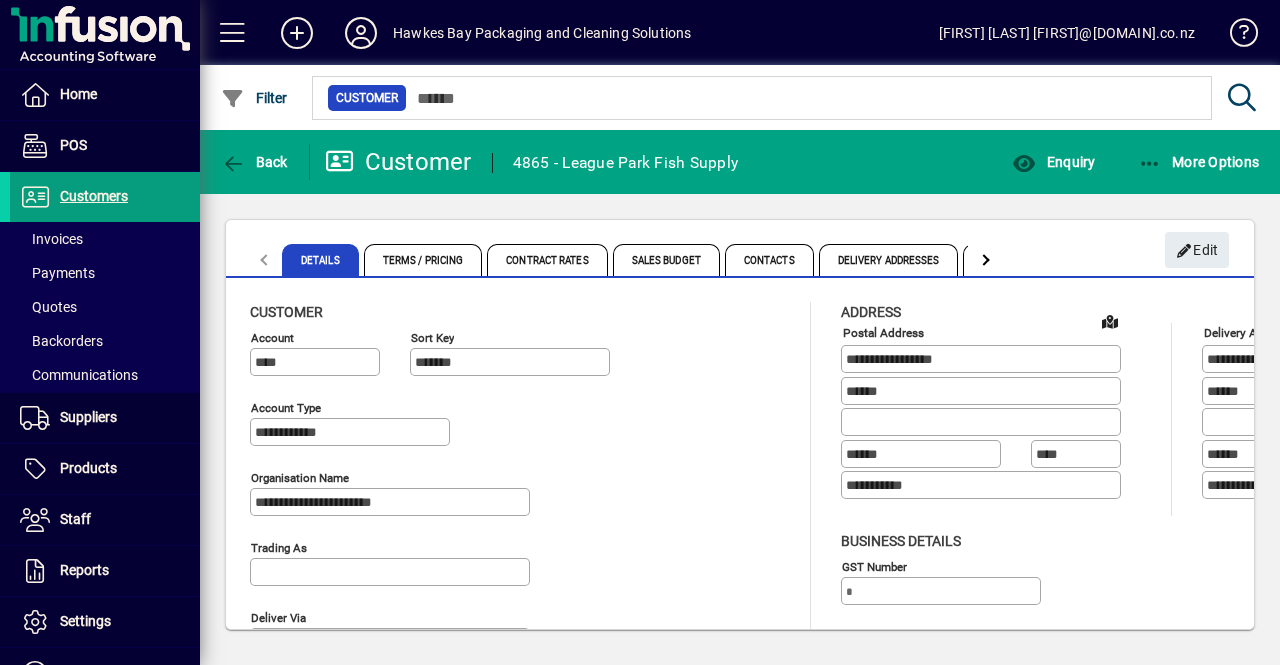 click 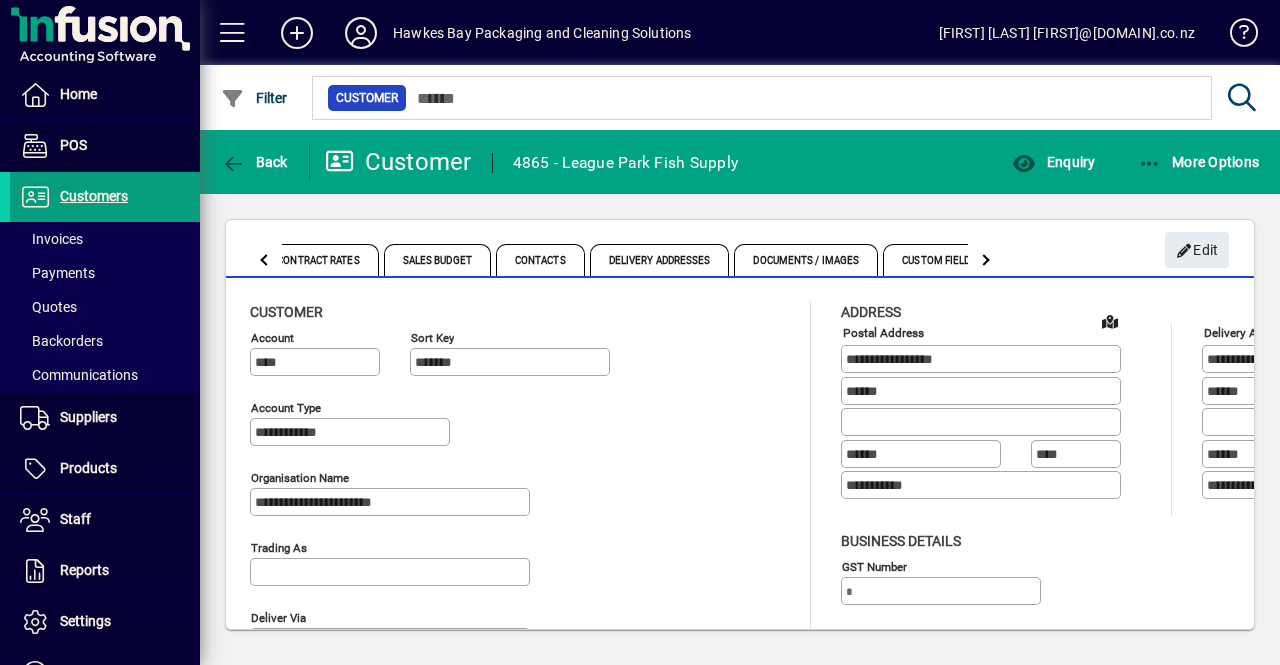 click 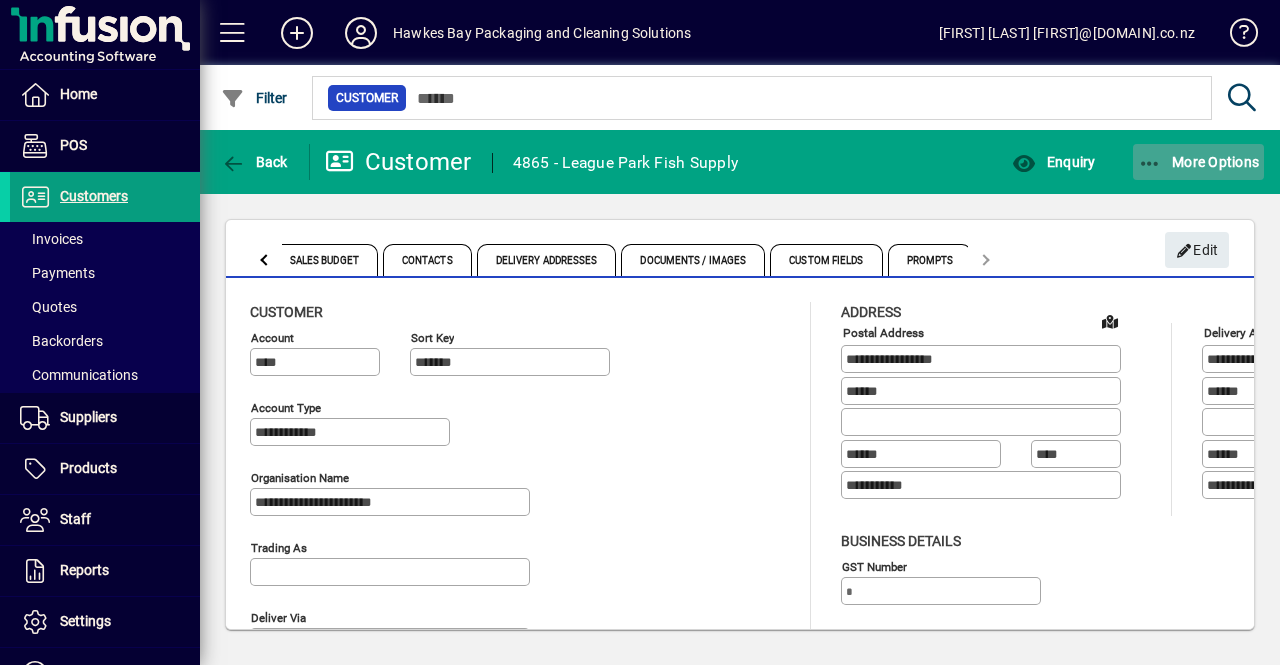 click 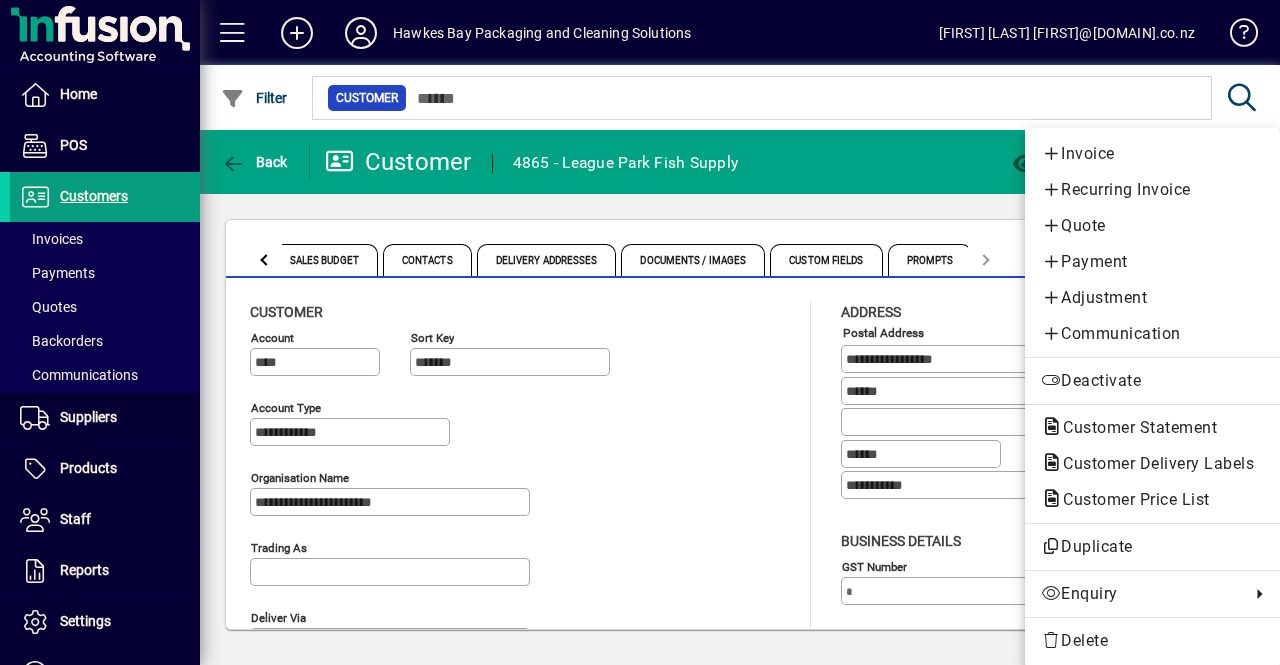 click at bounding box center [640, 332] 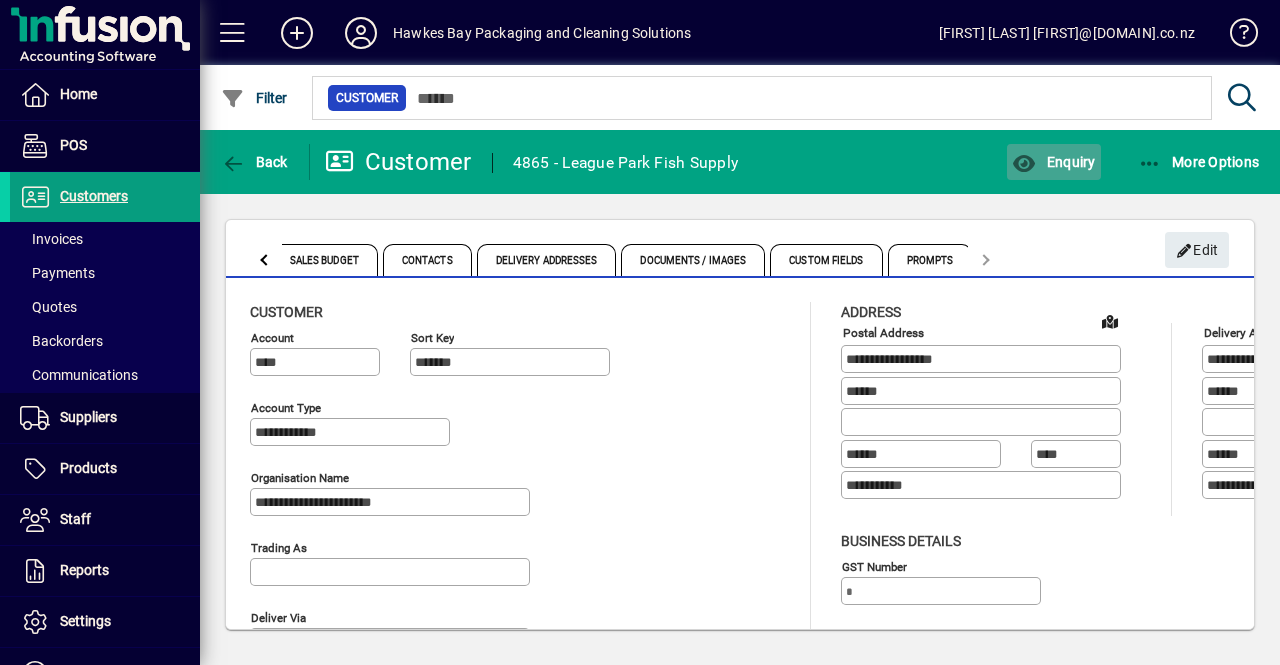 click on "Enquiry" 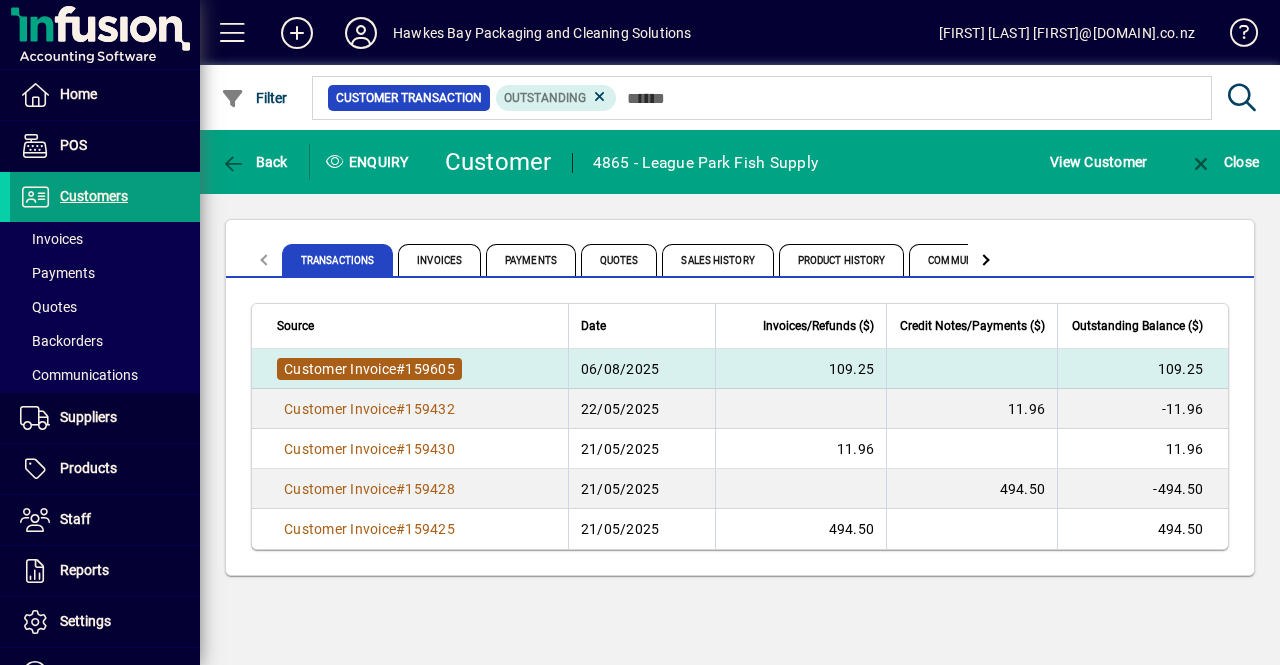 click on "159605" at bounding box center [430, 369] 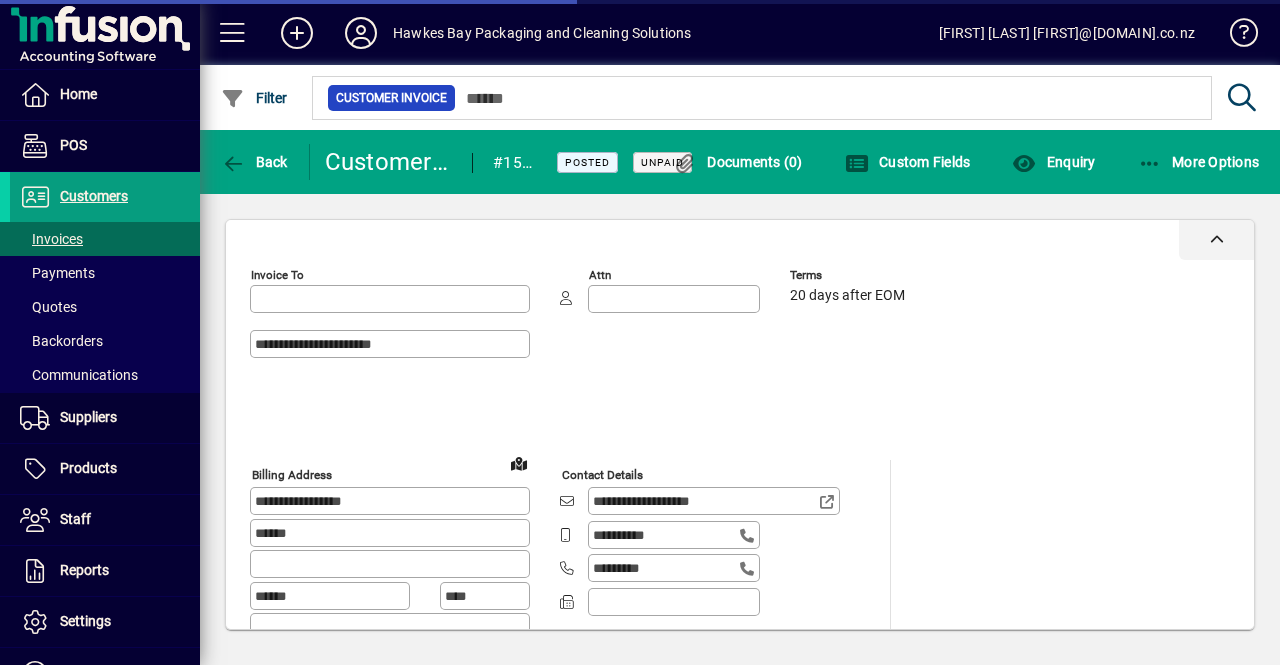 type on "**********" 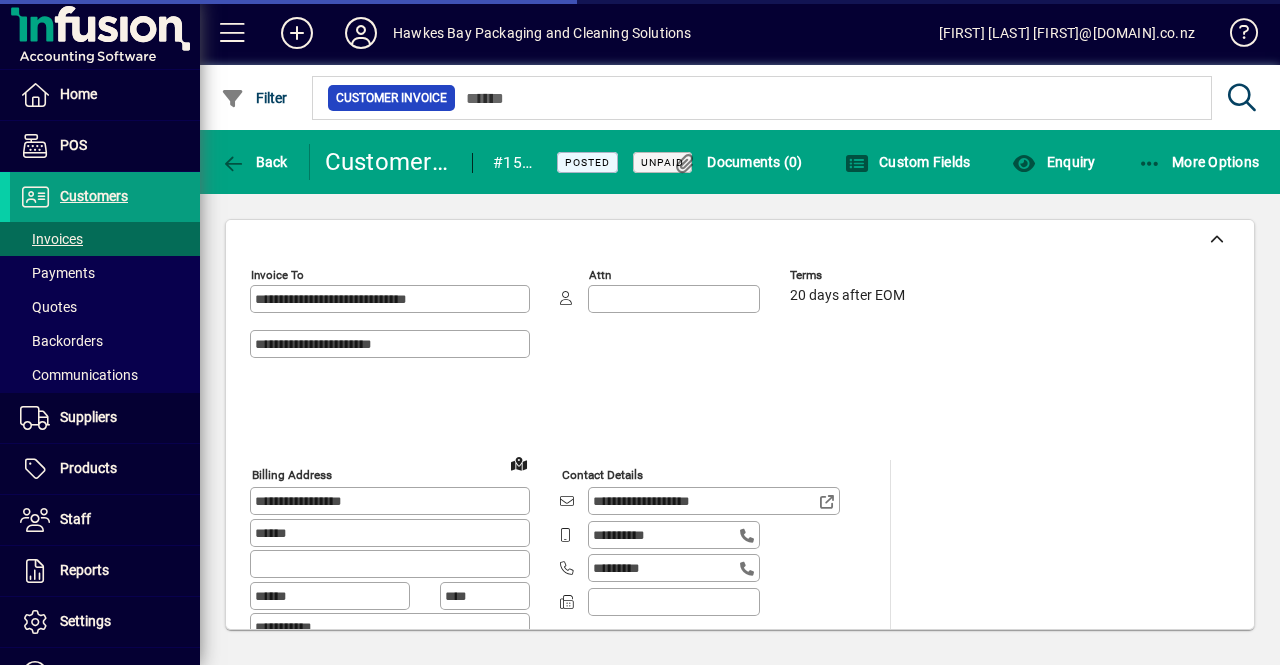 type on "**********" 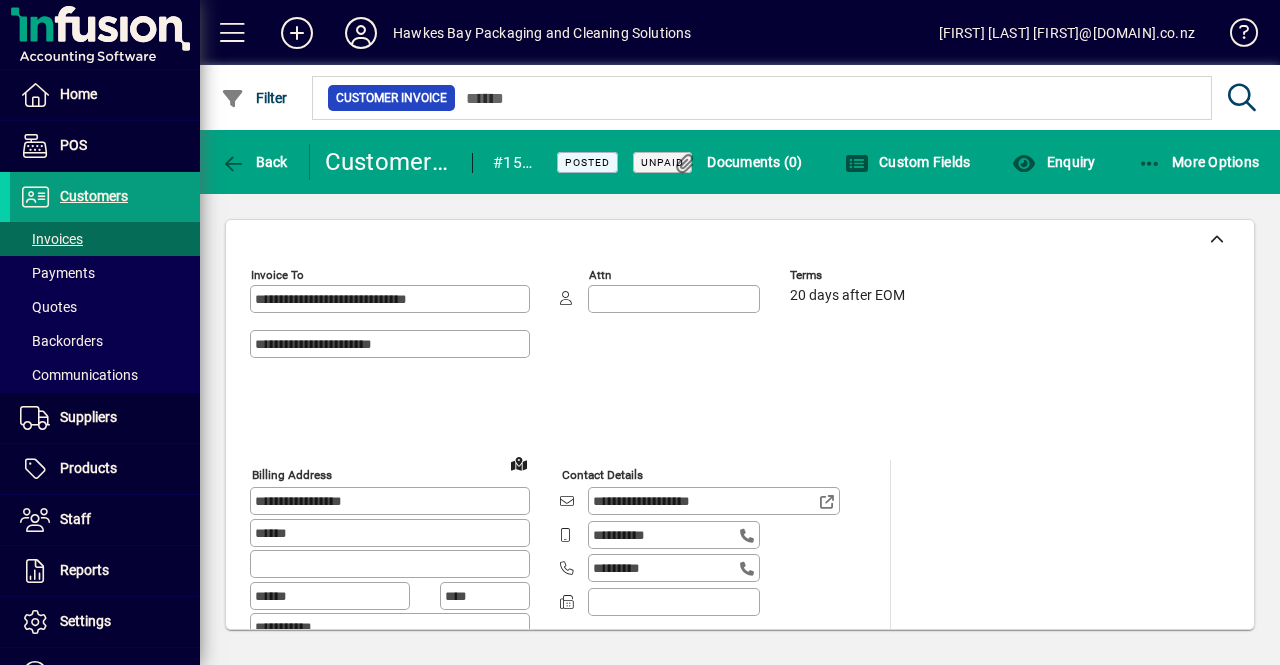click on "More Options" 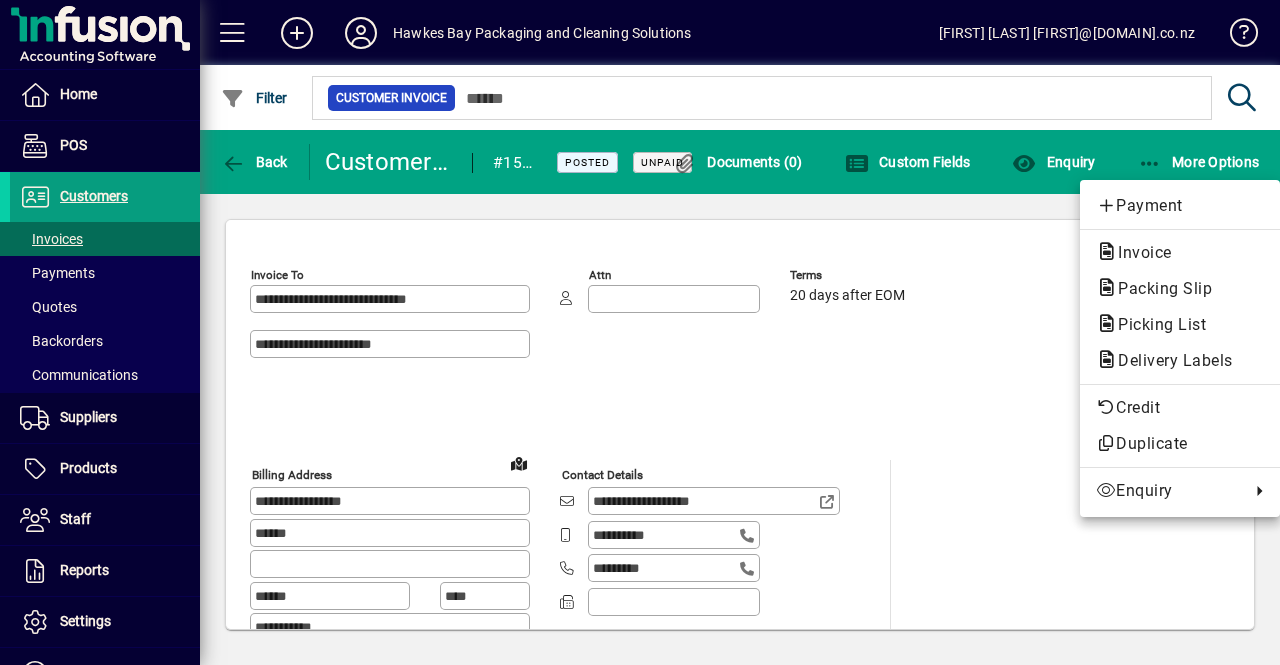 click at bounding box center [640, 332] 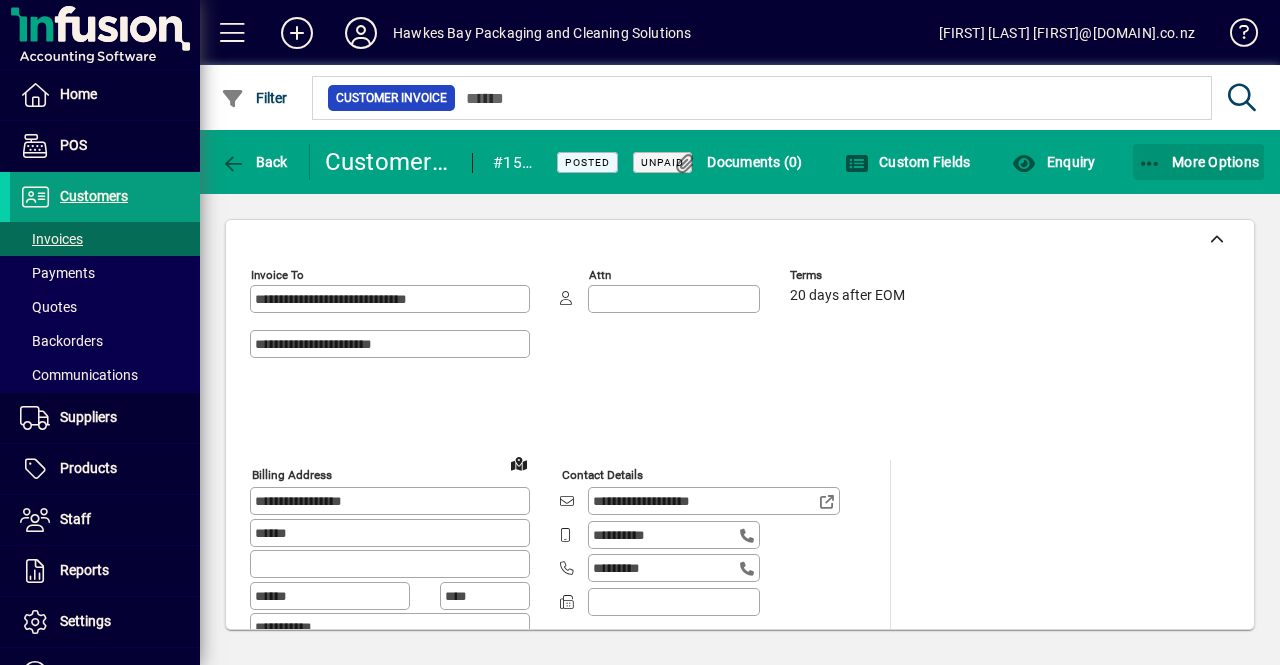 click 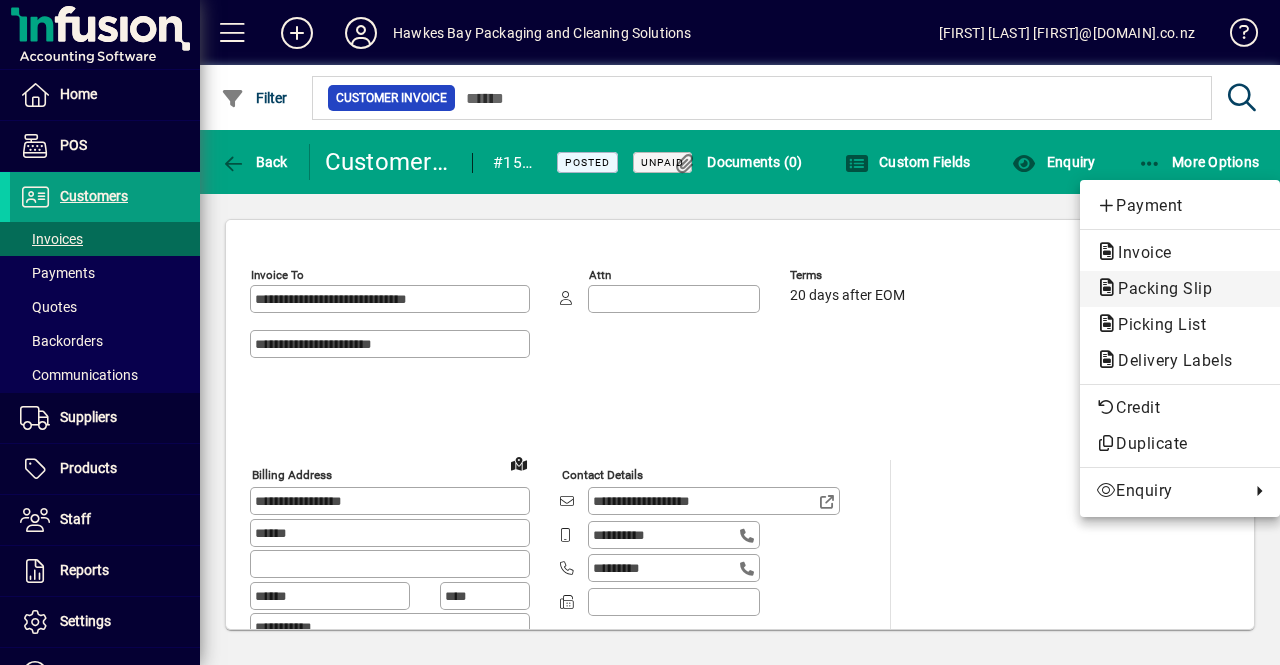 click on "Packing Slip" at bounding box center [1156, 324] 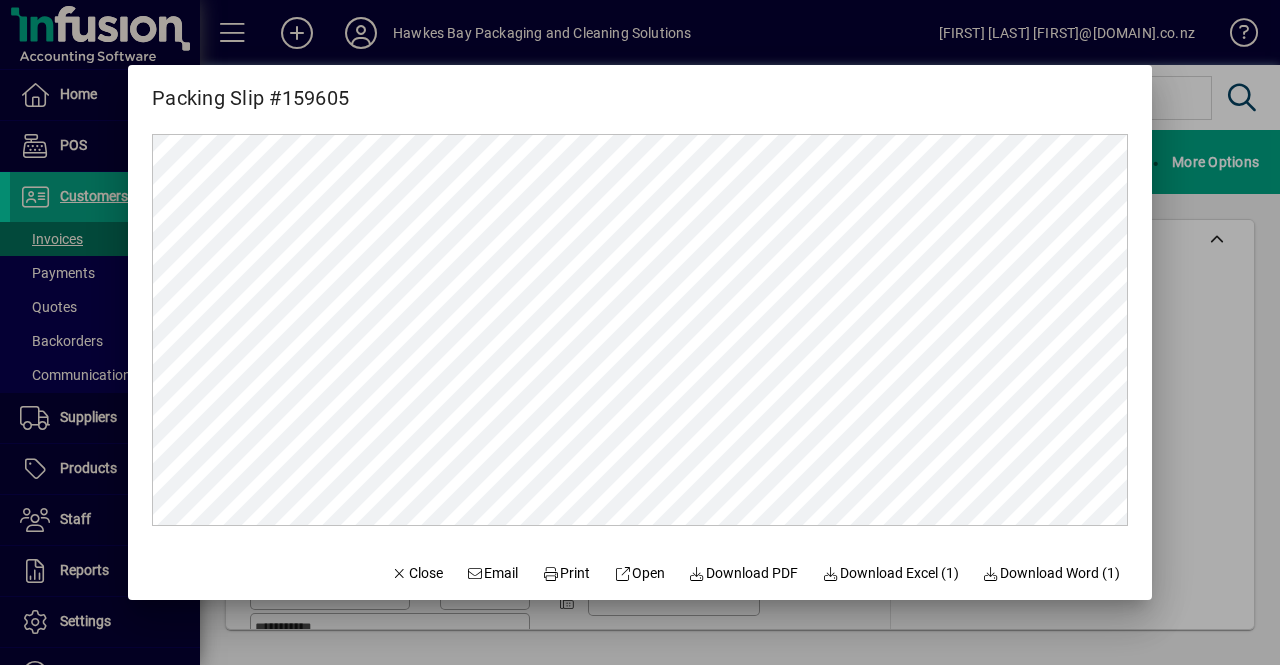 scroll, scrollTop: 0, scrollLeft: 0, axis: both 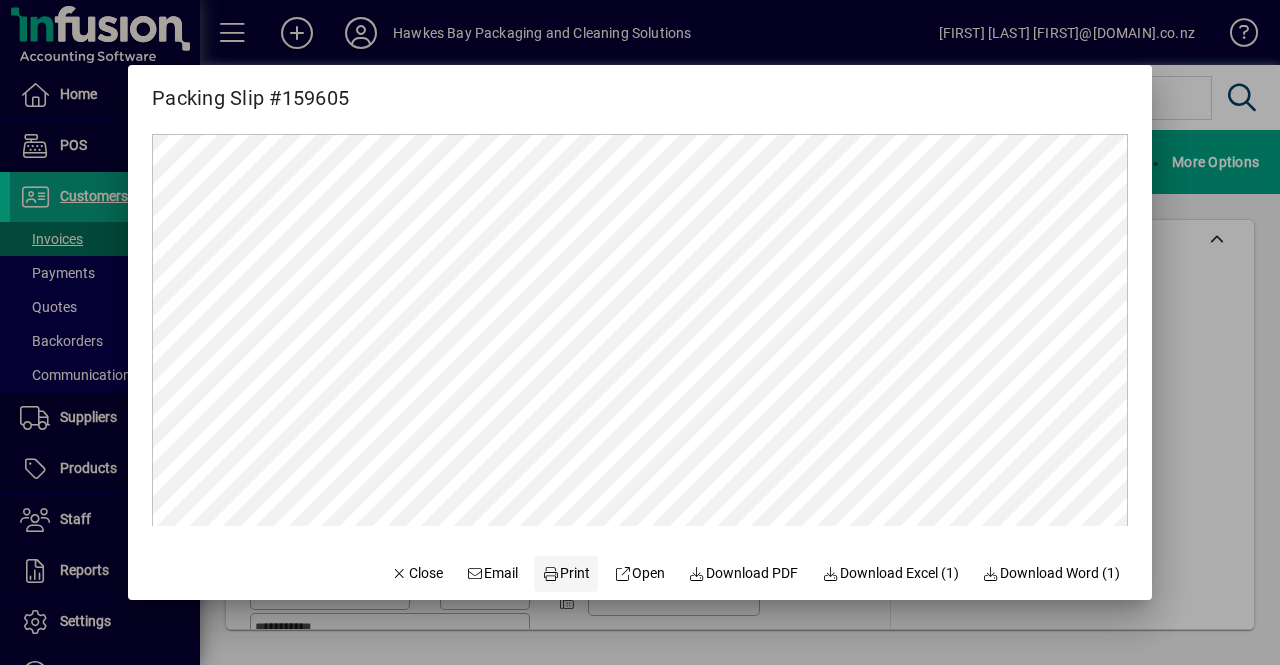 click on "Print" 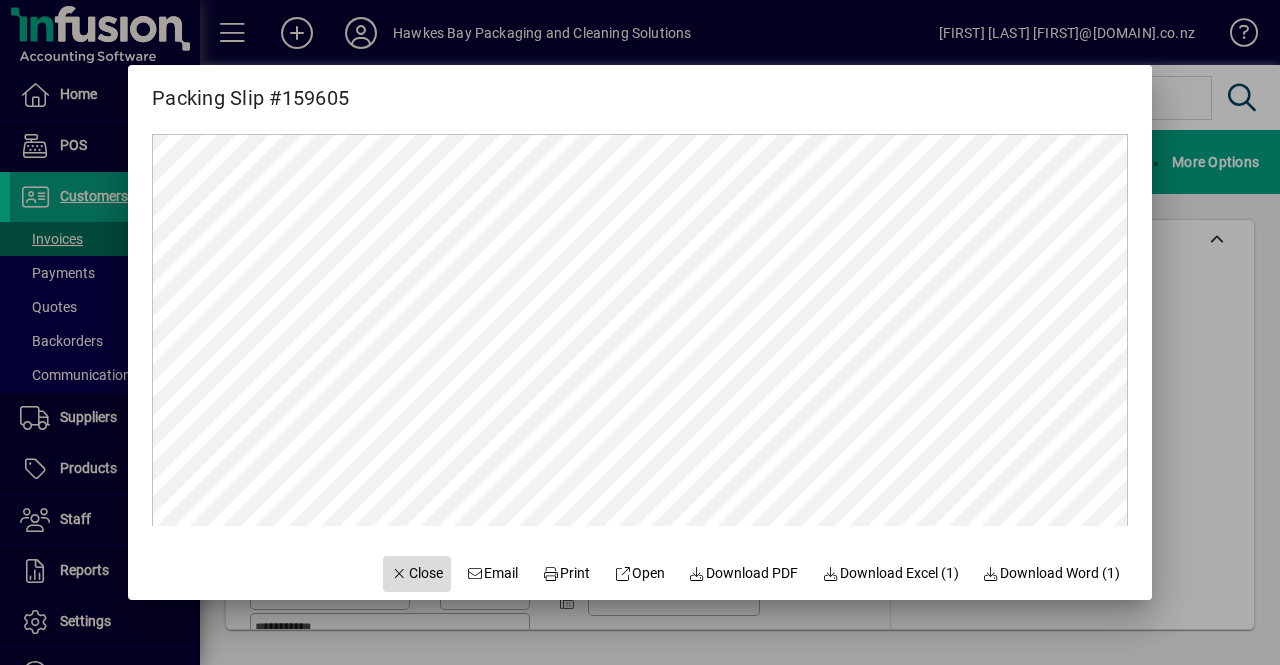 click on "Close" 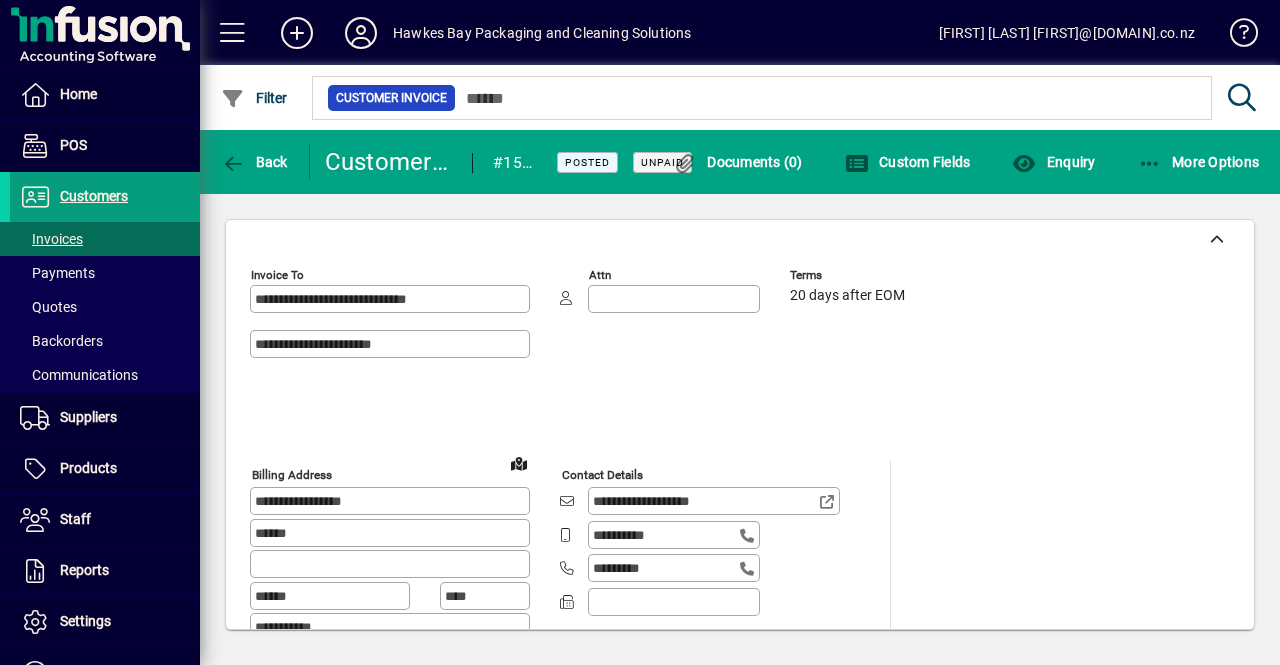 click on "**********" 